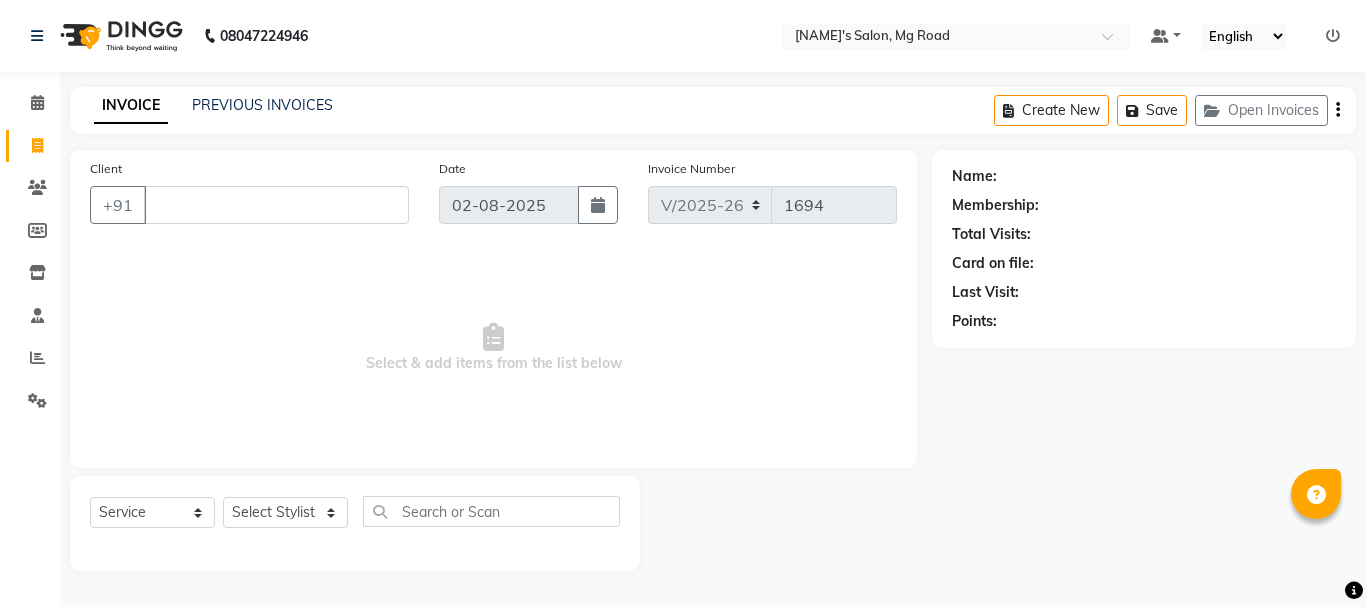 select on "3810" 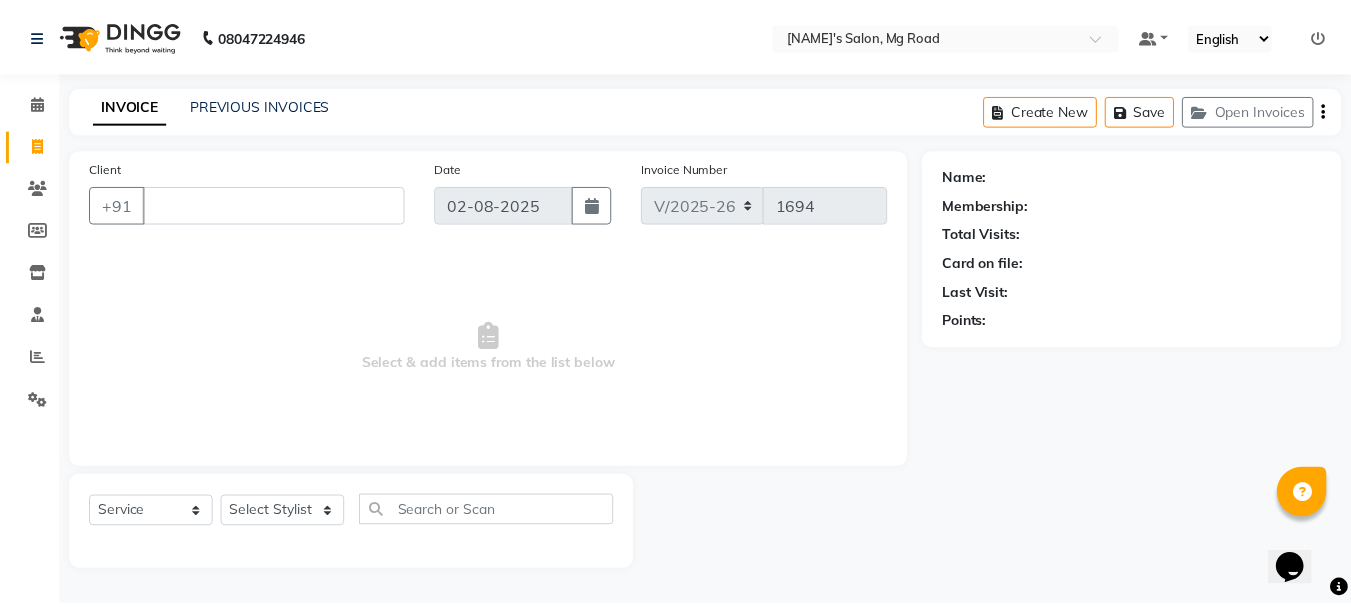 scroll, scrollTop: 0, scrollLeft: 0, axis: both 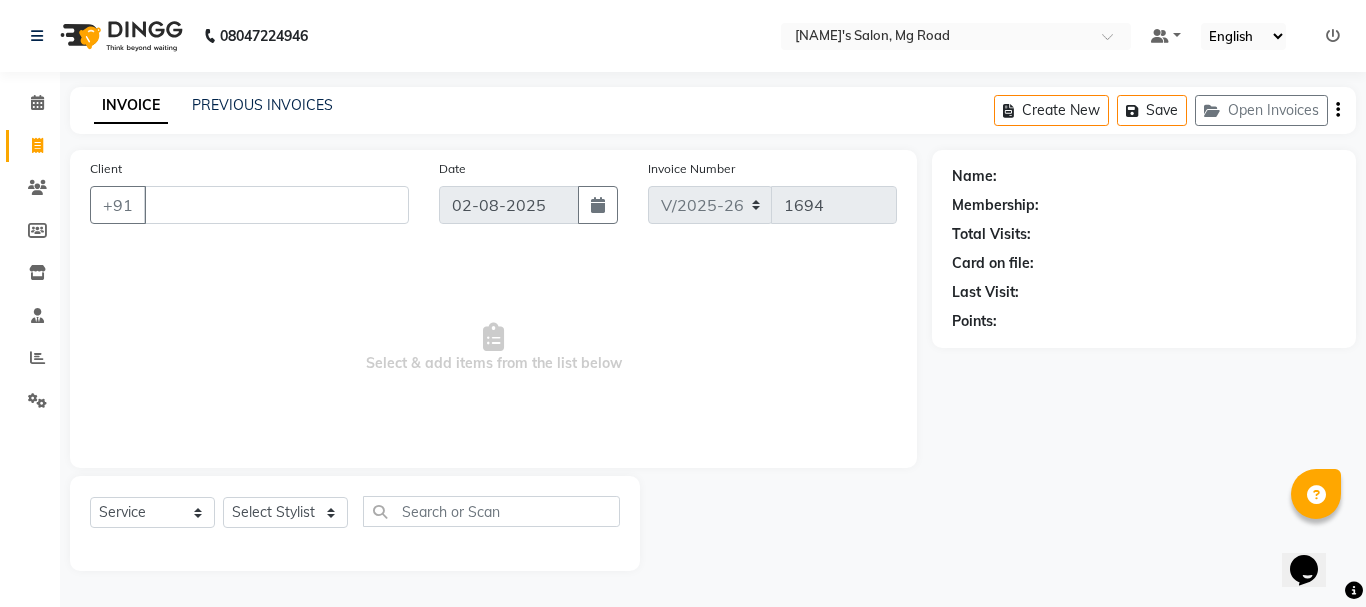 click on "Calendar  Invoice  Clients  Members  Inventory  Staff  Reports  Settings Completed InProgress Upcoming Dropped Tentative Check-In Confirm Bookings Segments Page Builder" 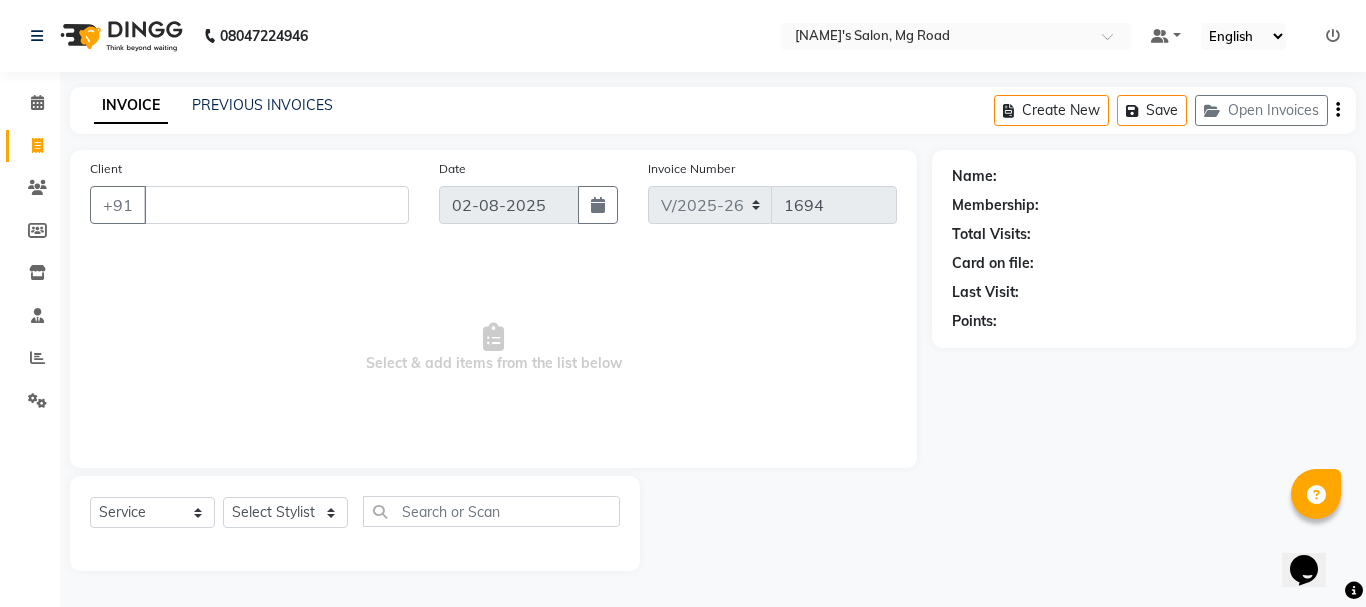 drag, startPoint x: 0, startPoint y: 546, endPoint x: 582, endPoint y: 408, distance: 598.1371 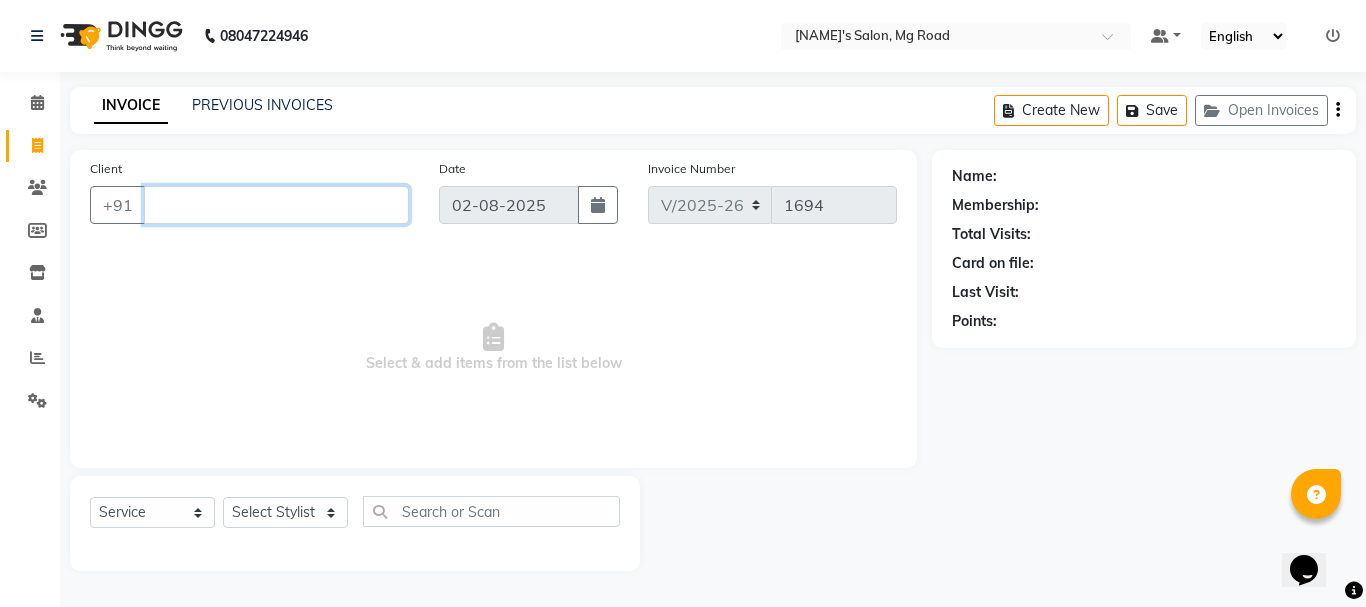 click on "Client" at bounding box center [276, 205] 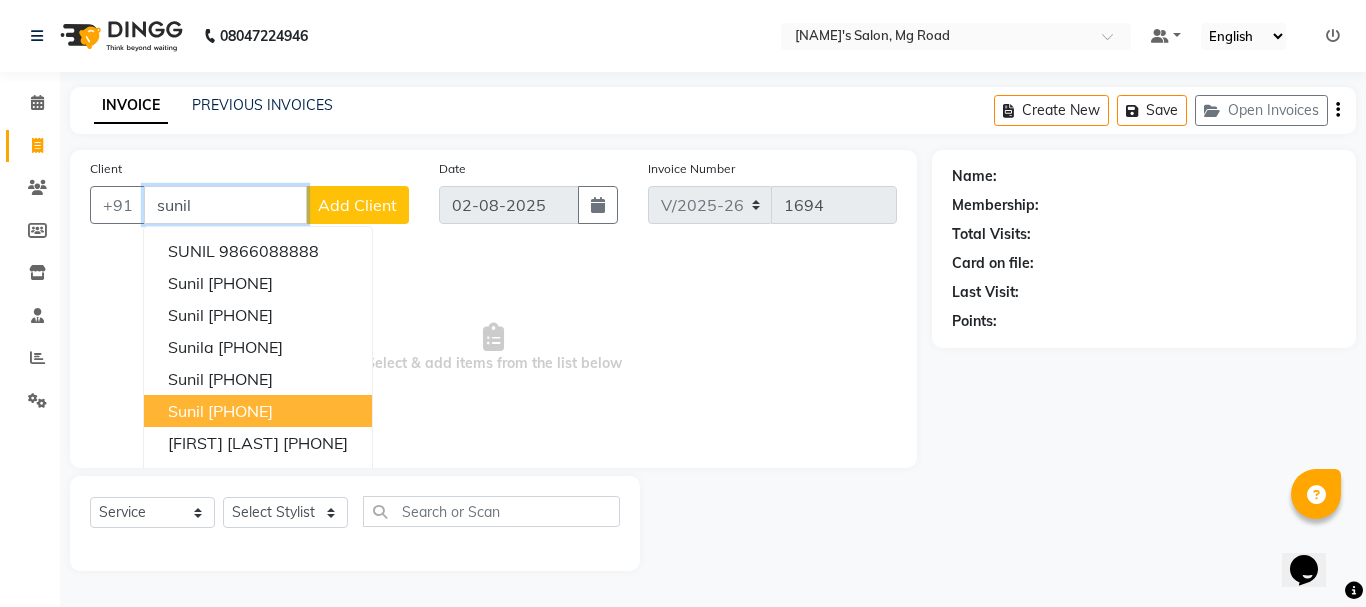 click on "[PHONE]" at bounding box center [240, 411] 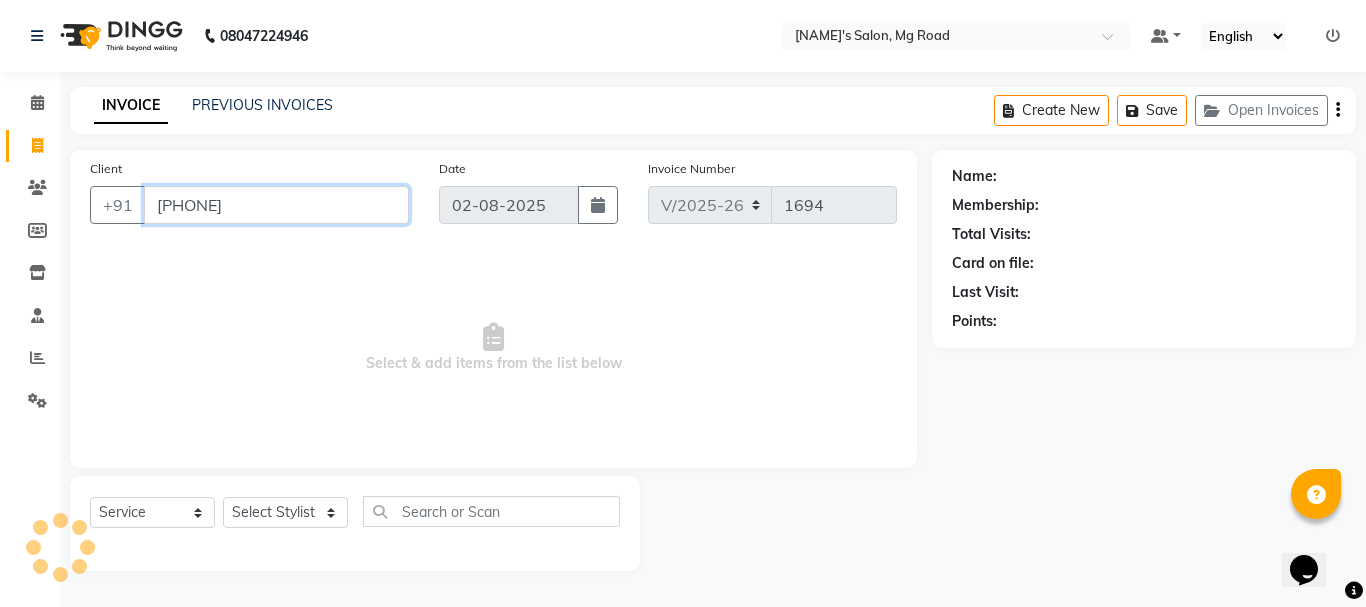 type on "[PHONE]" 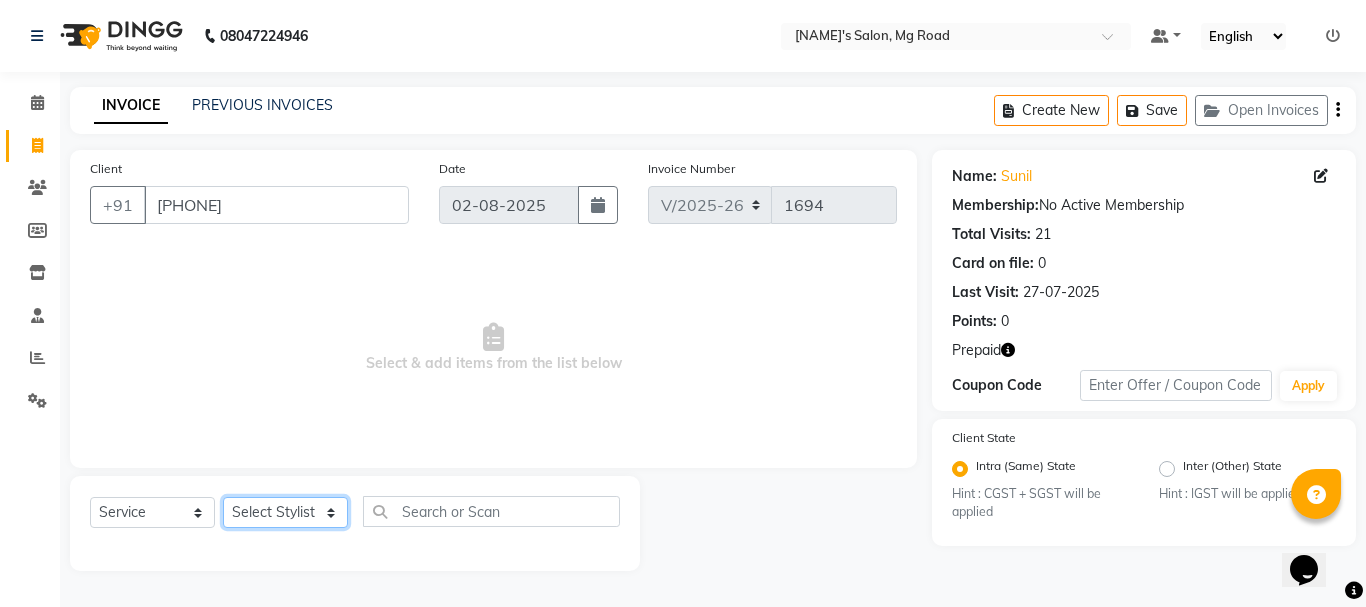 click on "Select Stylist Anil arshiya C Ameer Manager manik Salma Sameer Shaban Suma Suraj Taniya" 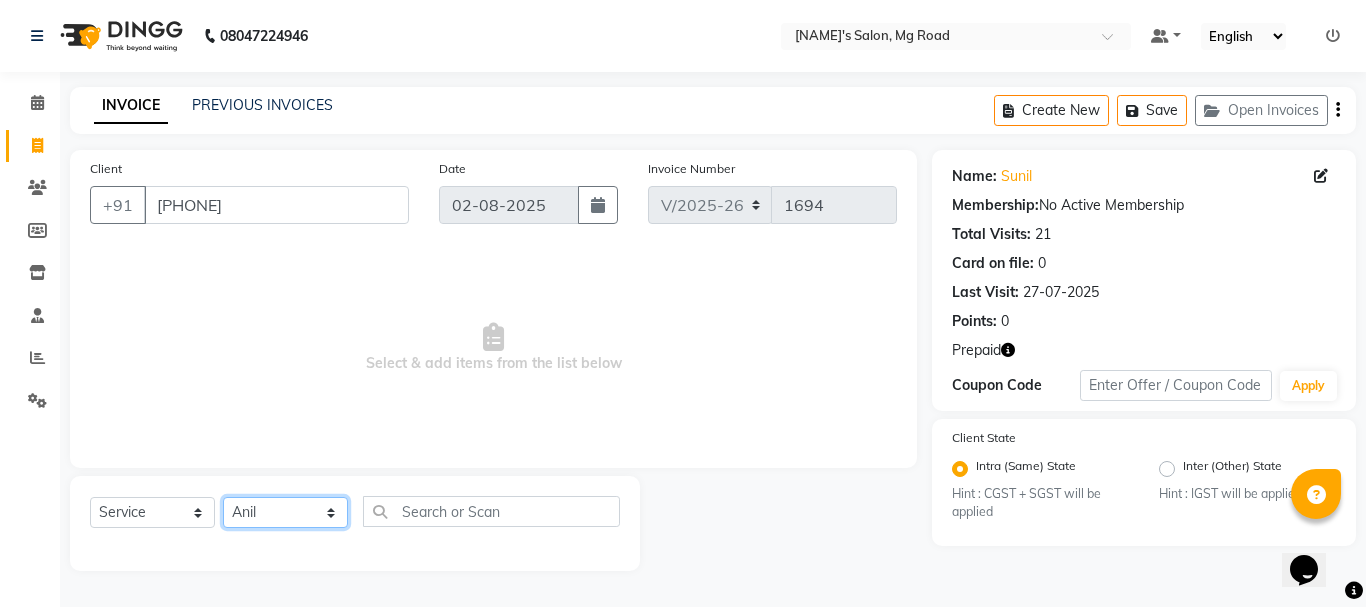 click on "Select Stylist Anil arshiya C Ameer Manager manik Salma Sameer Shaban Suma Suraj Taniya" 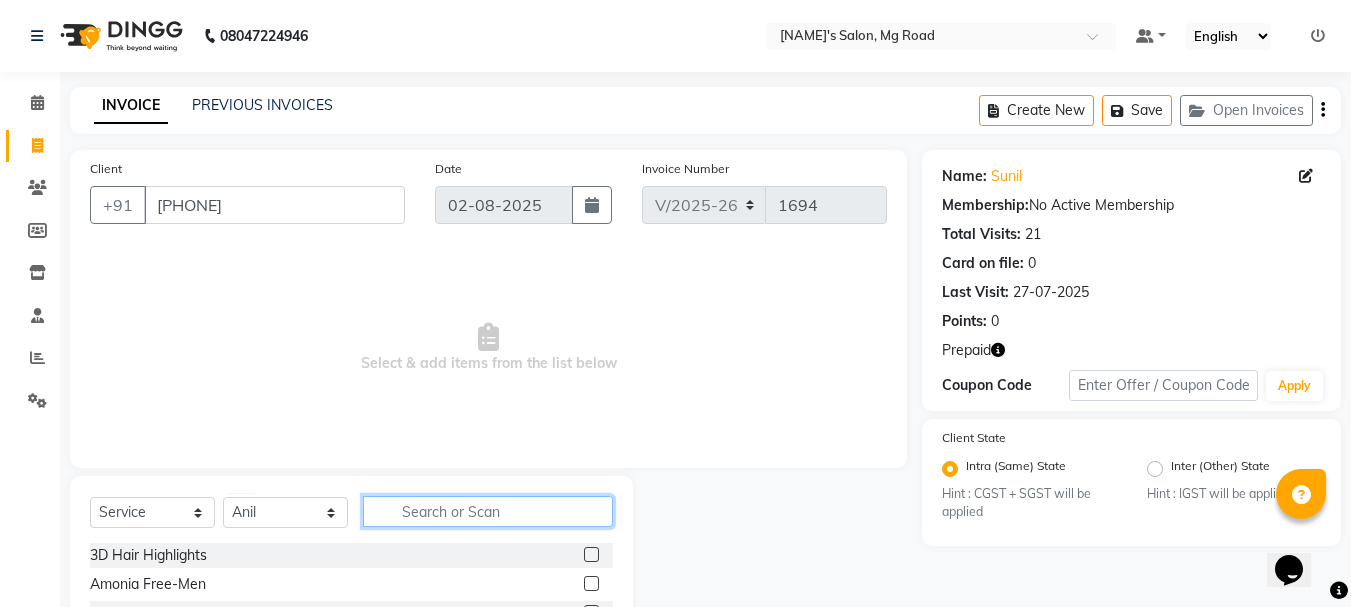 click 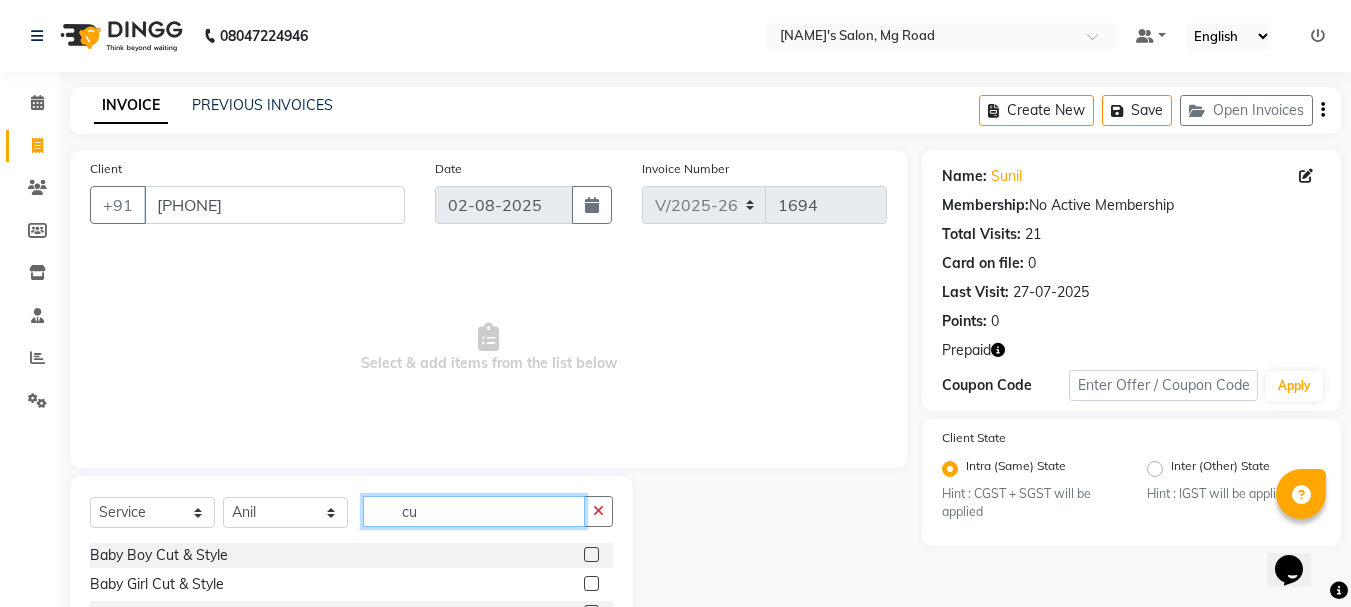 type on "cu" 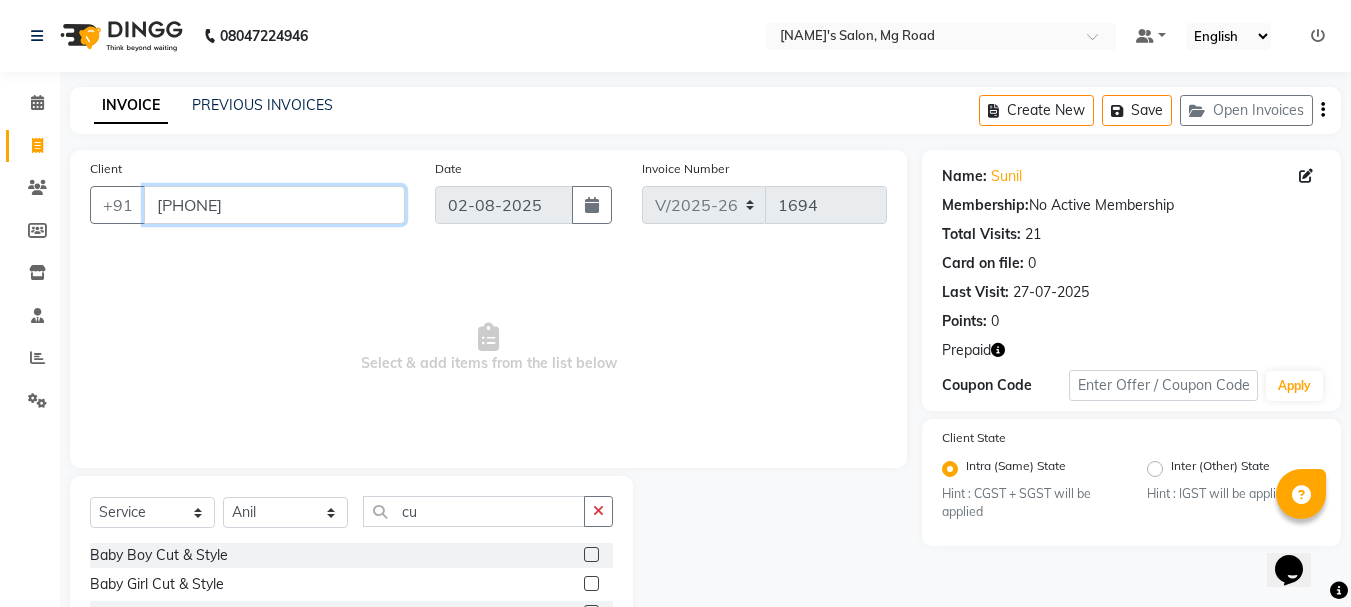 click on "[PHONE]" at bounding box center (274, 205) 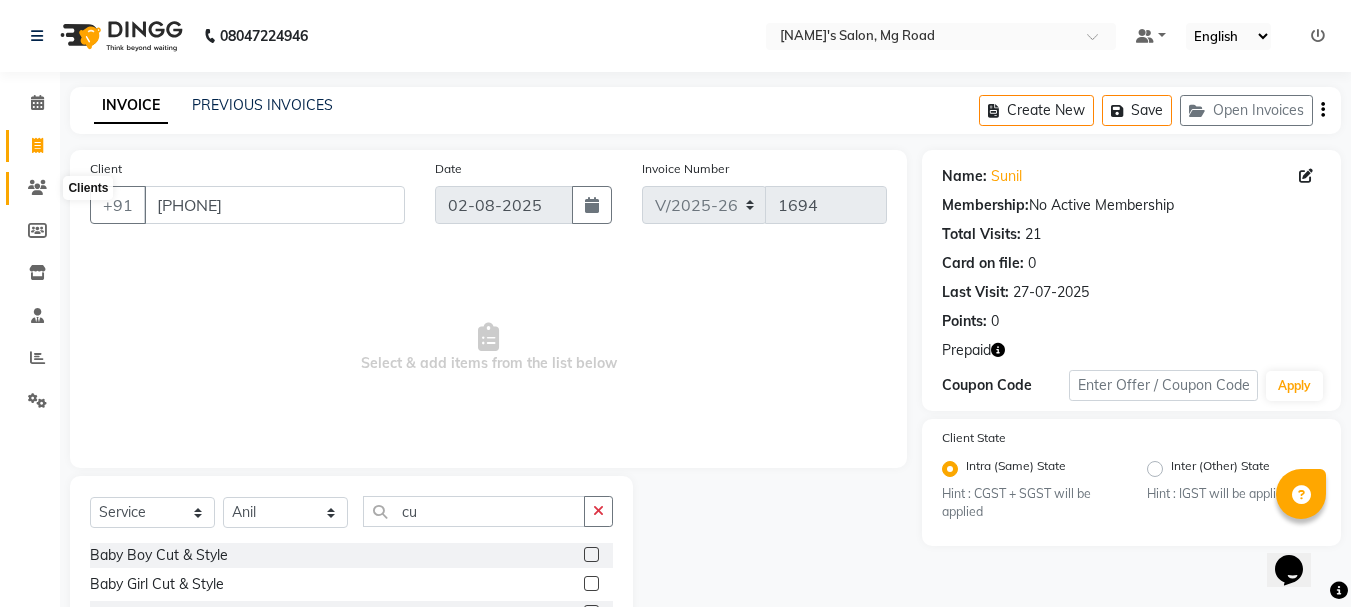 click 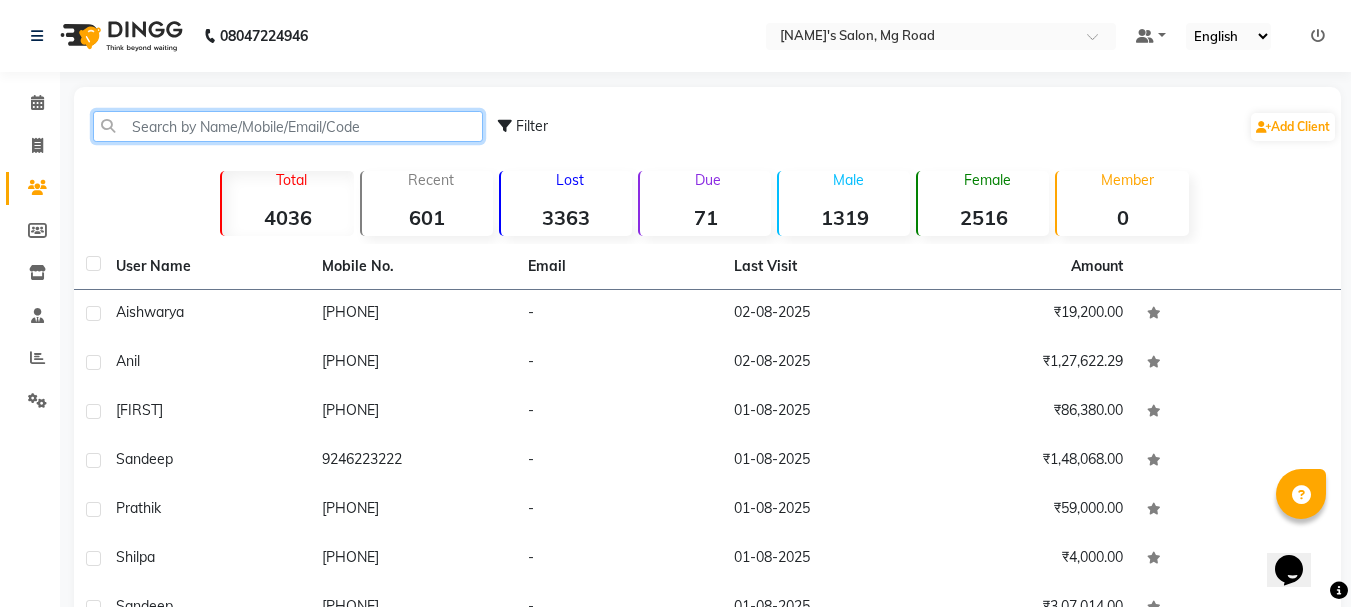 click 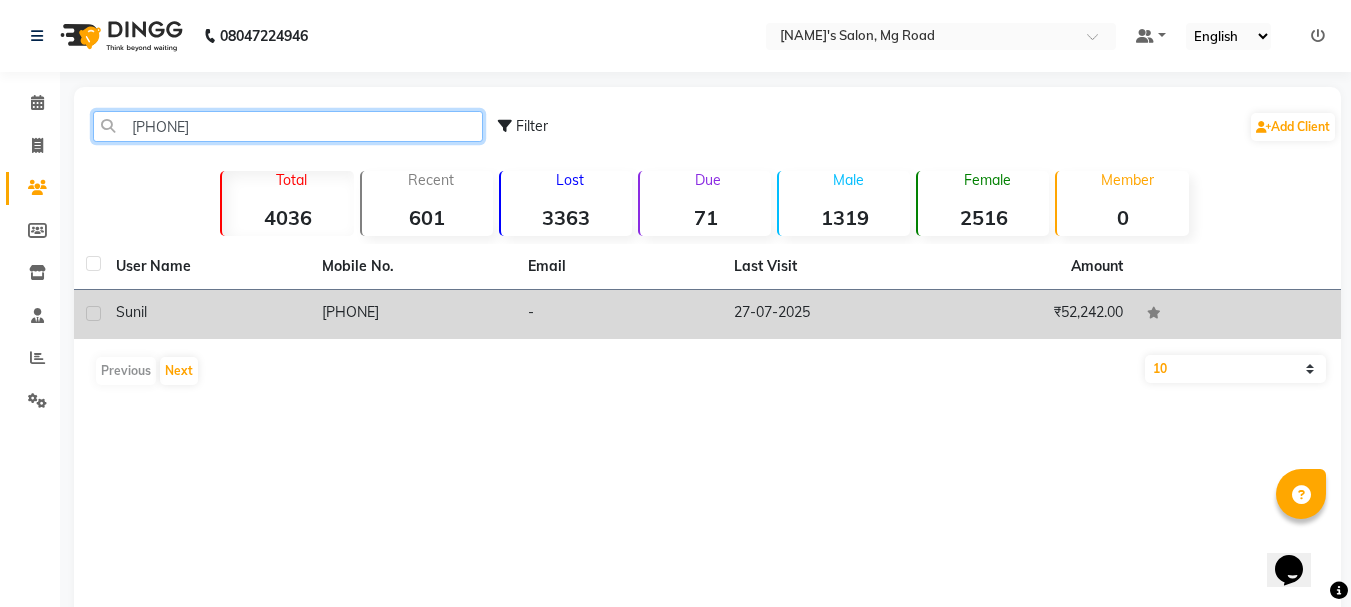 type on "[PHONE]" 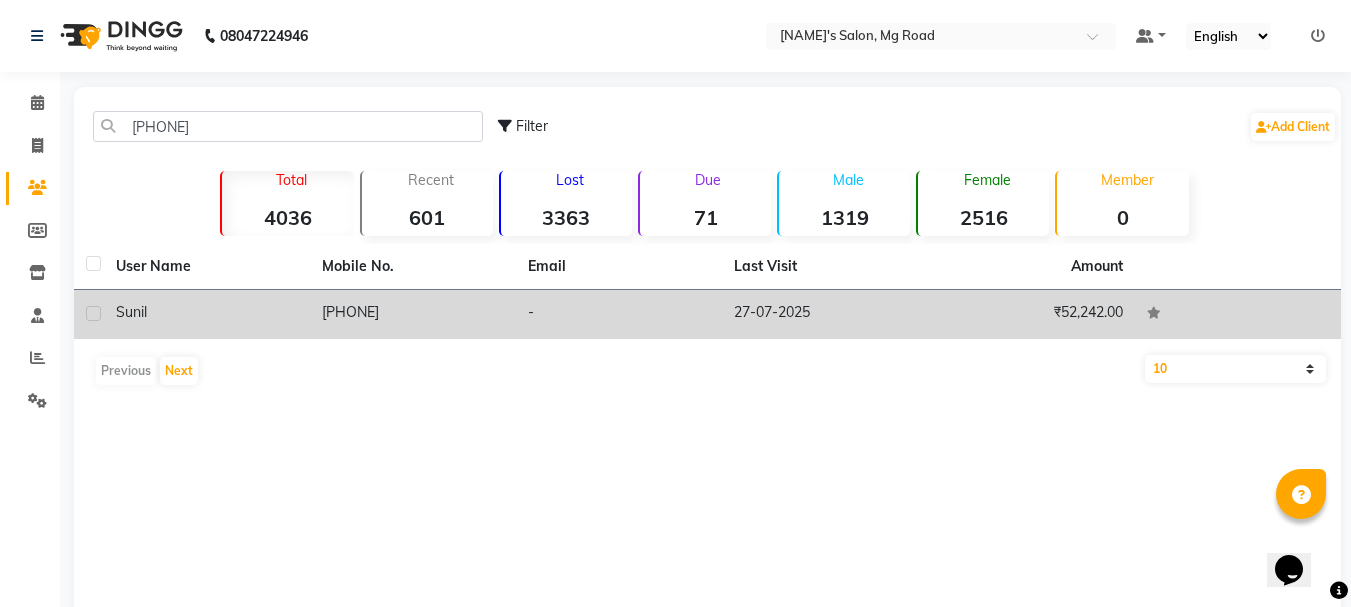 click on "sunil" 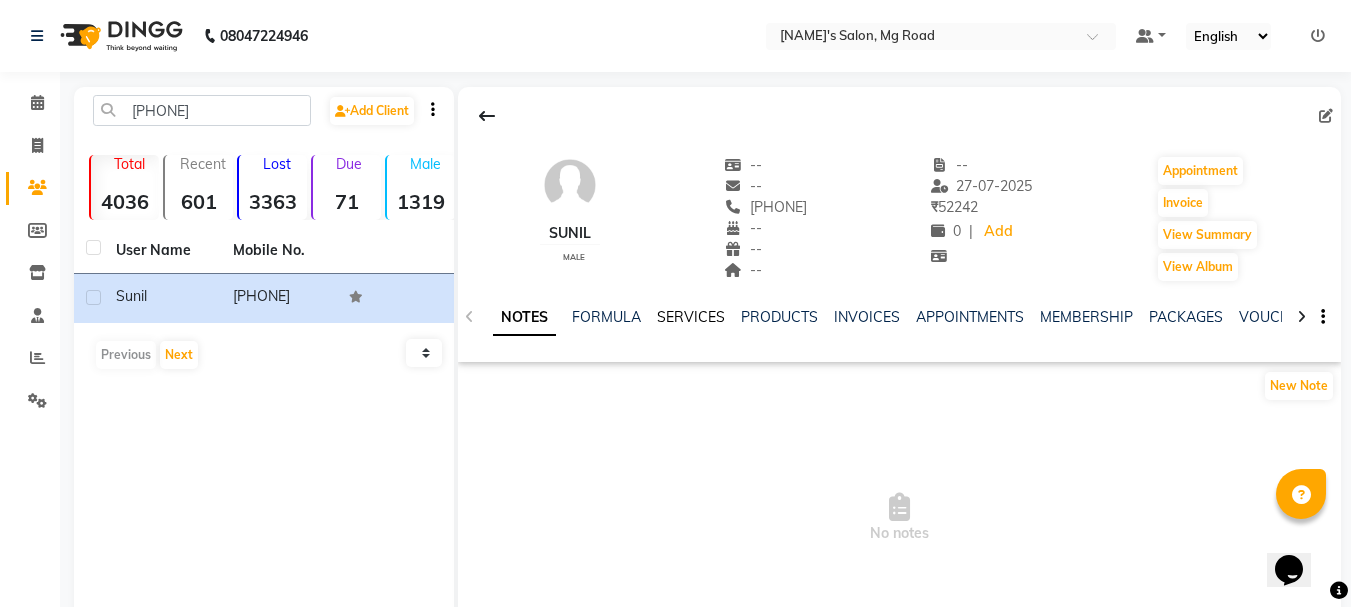 click on "SERVICES" 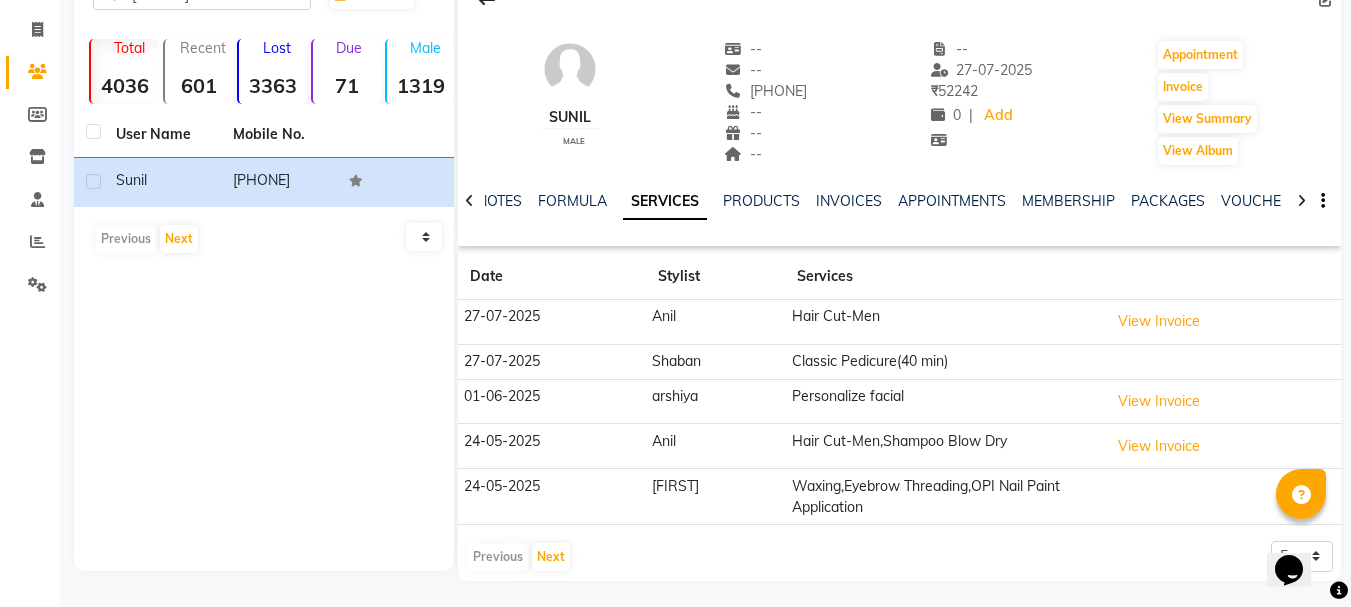 scroll, scrollTop: 120, scrollLeft: 0, axis: vertical 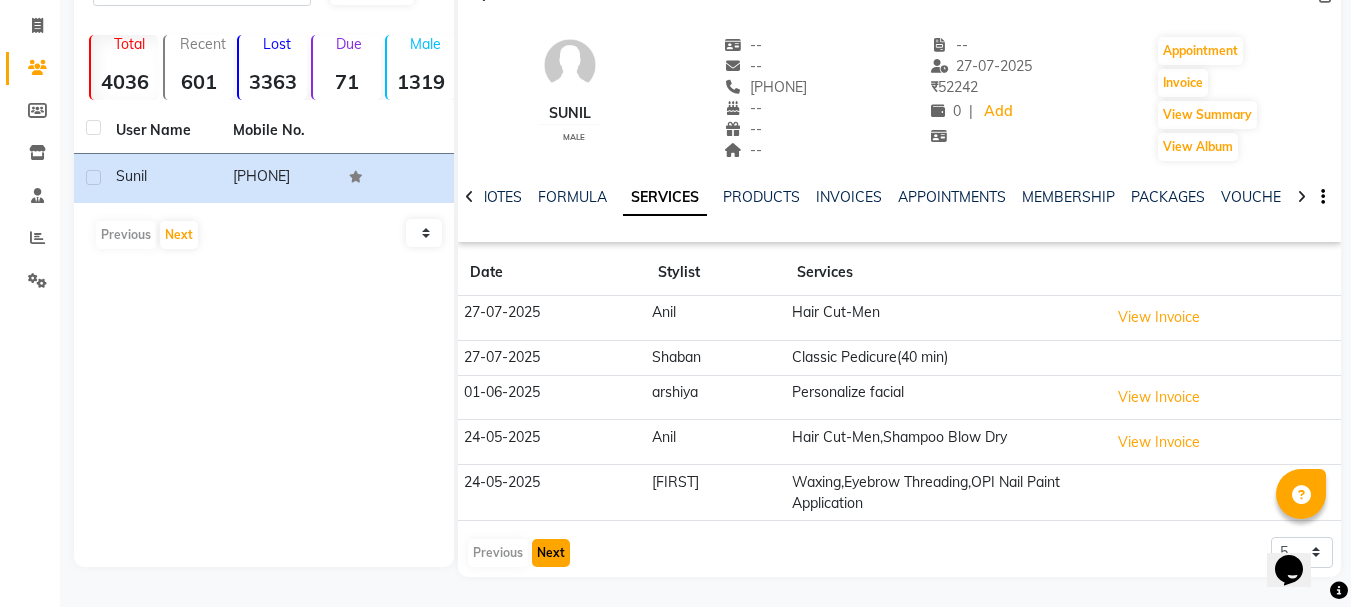 click on "Next" 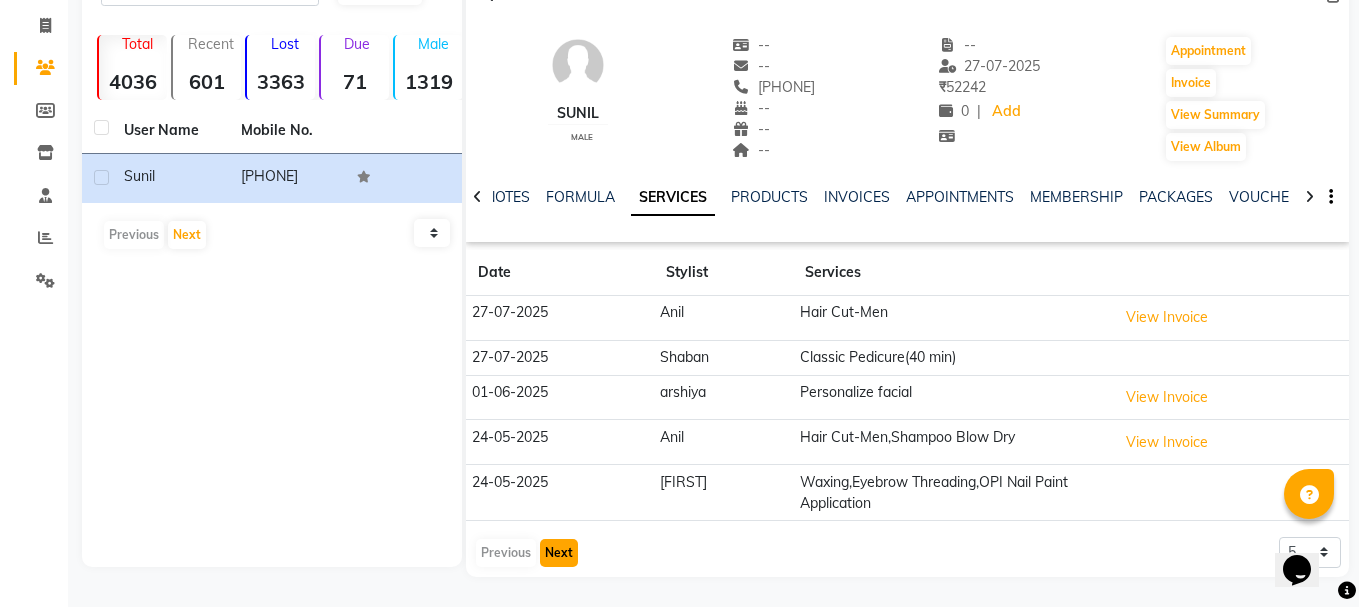 scroll, scrollTop: 110, scrollLeft: 0, axis: vertical 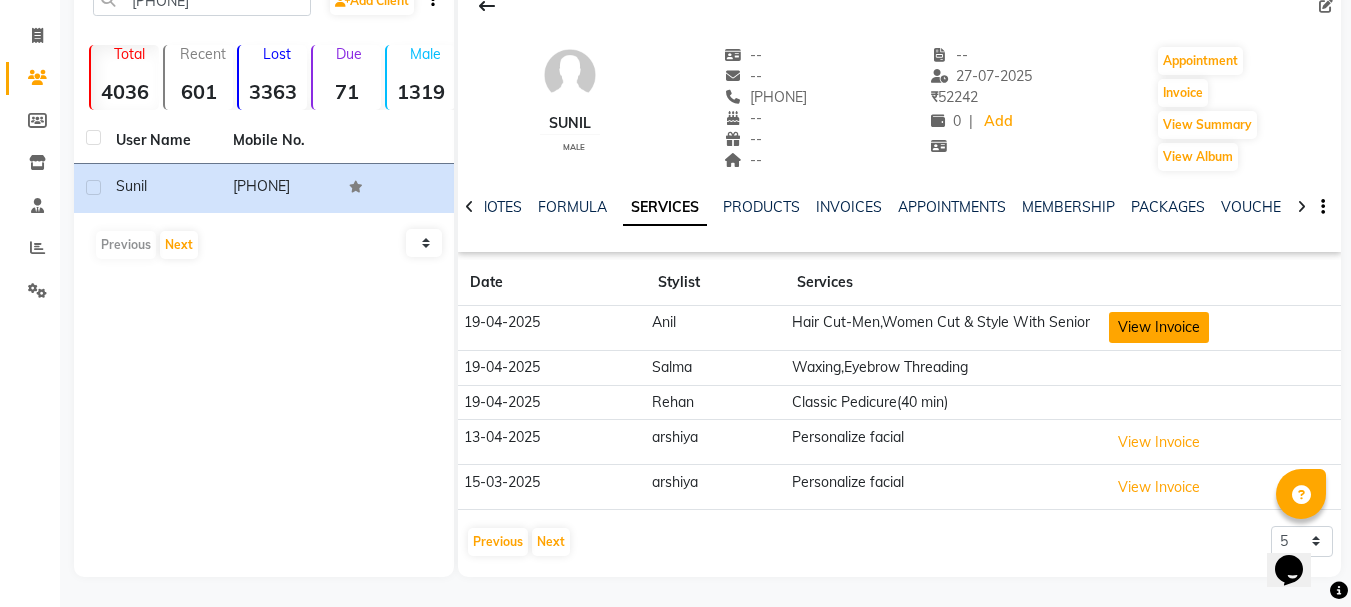 click on "View Invoice" 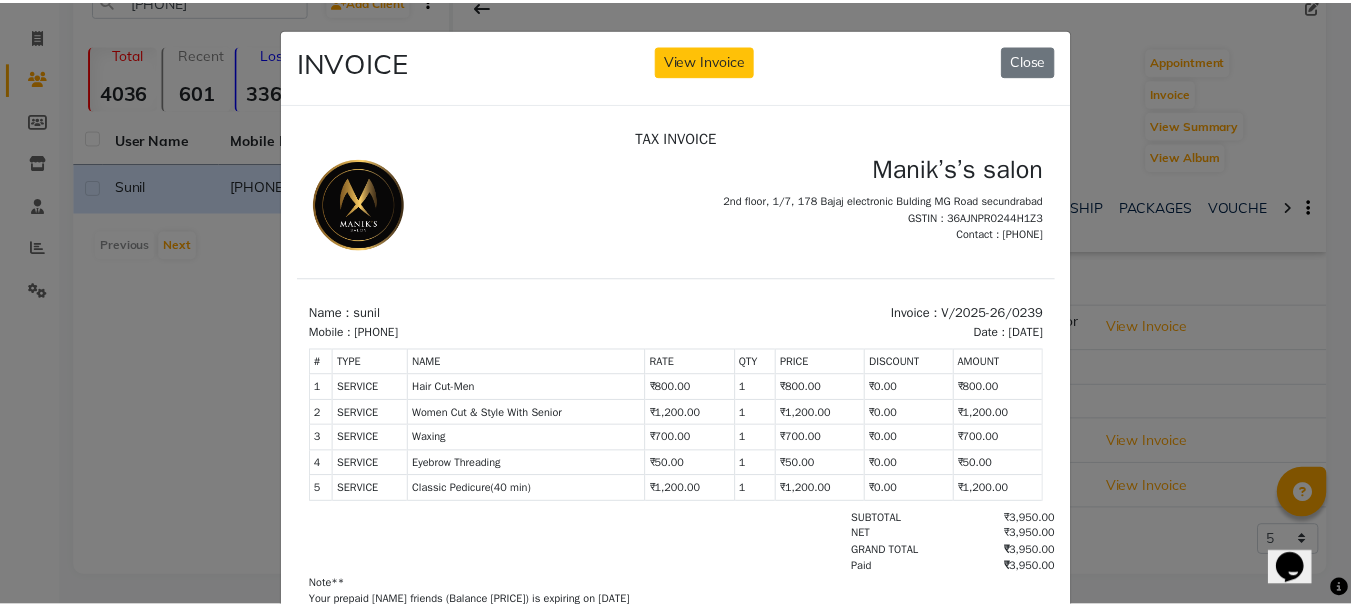 scroll, scrollTop: 0, scrollLeft: 0, axis: both 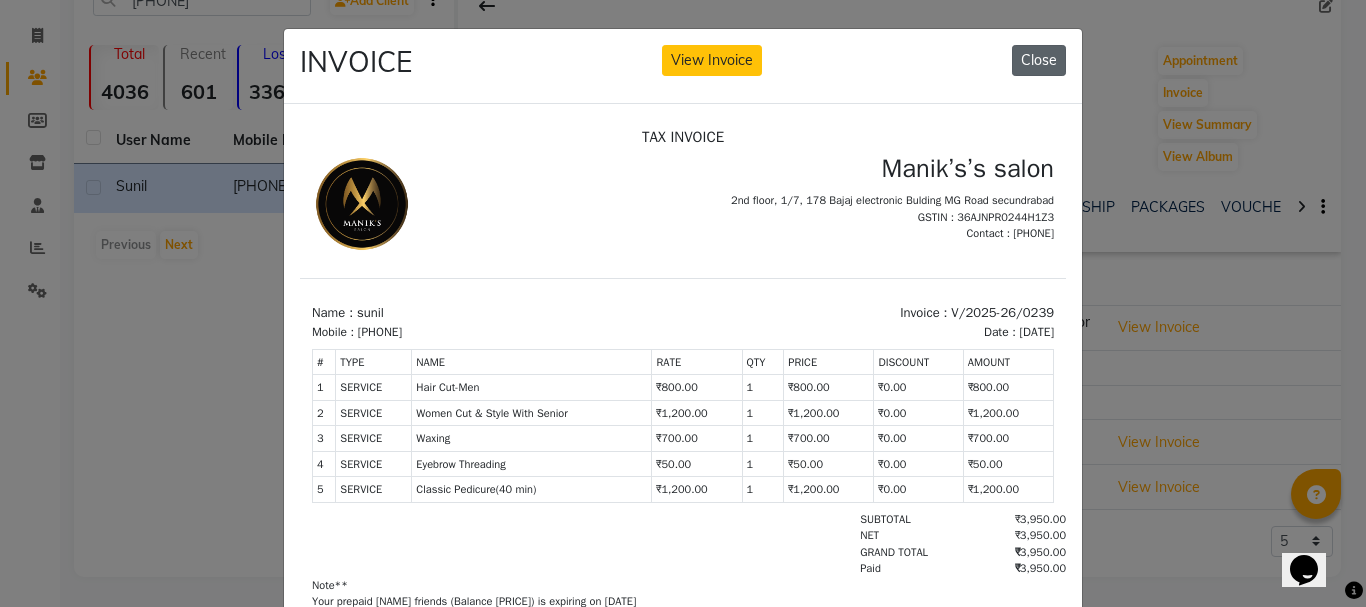 click on "Close" 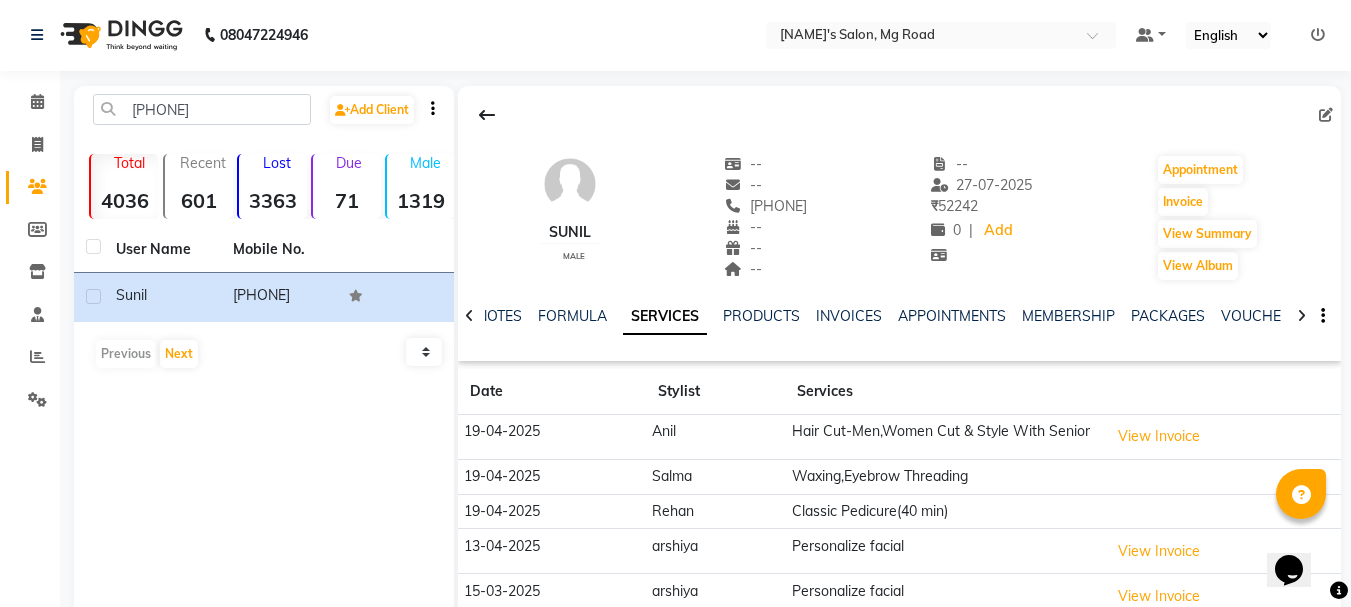 scroll, scrollTop: 0, scrollLeft: 0, axis: both 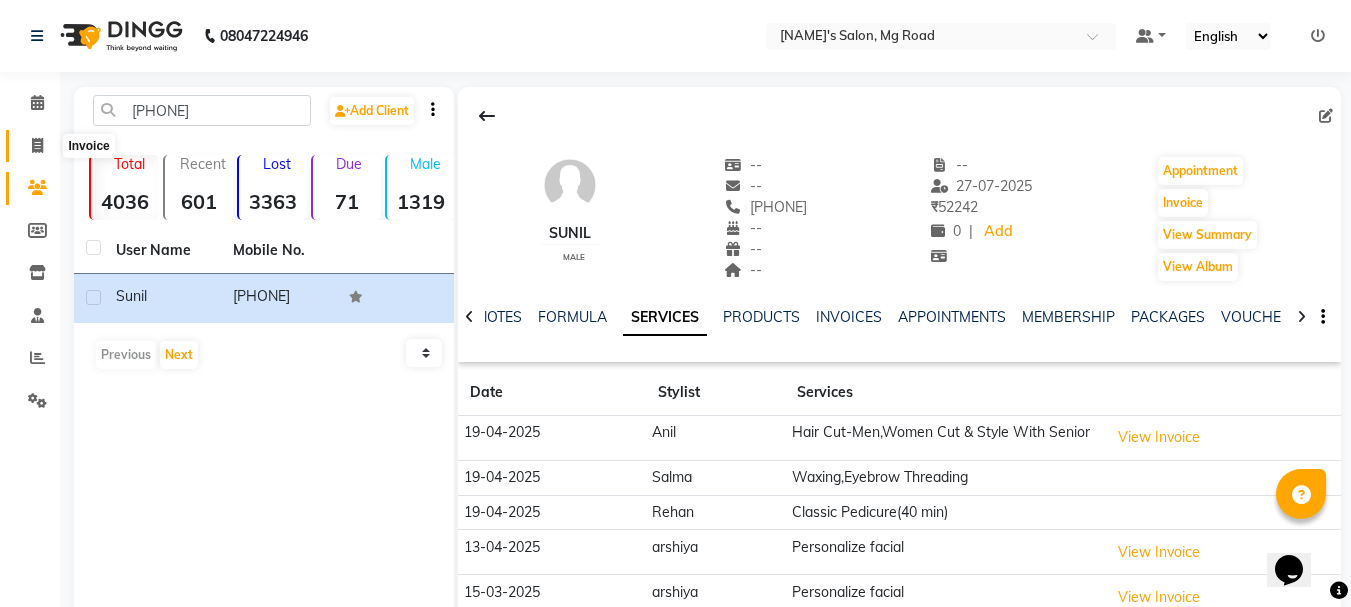 click 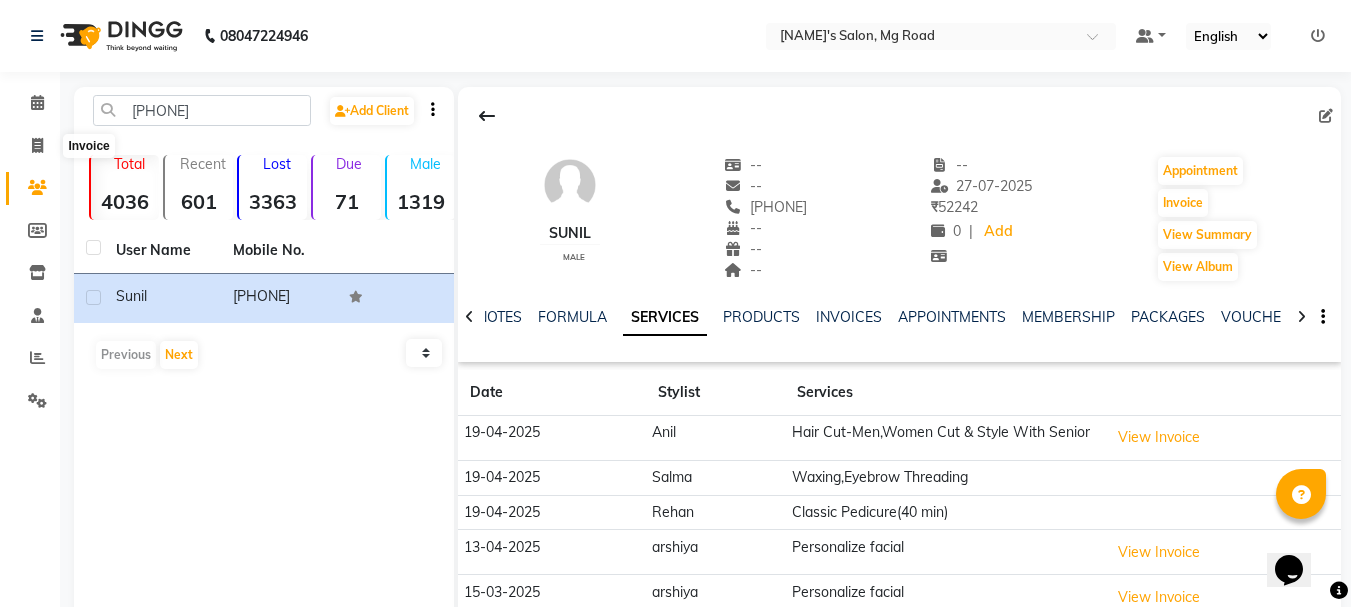 select on "service" 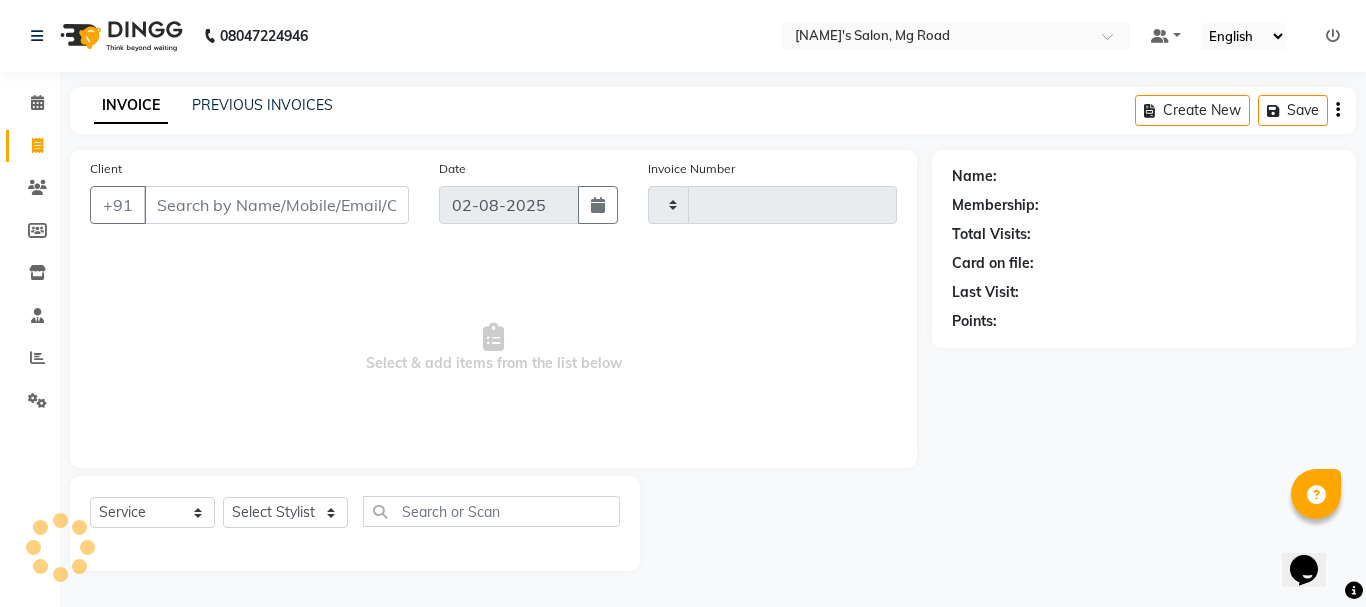 type on "1694" 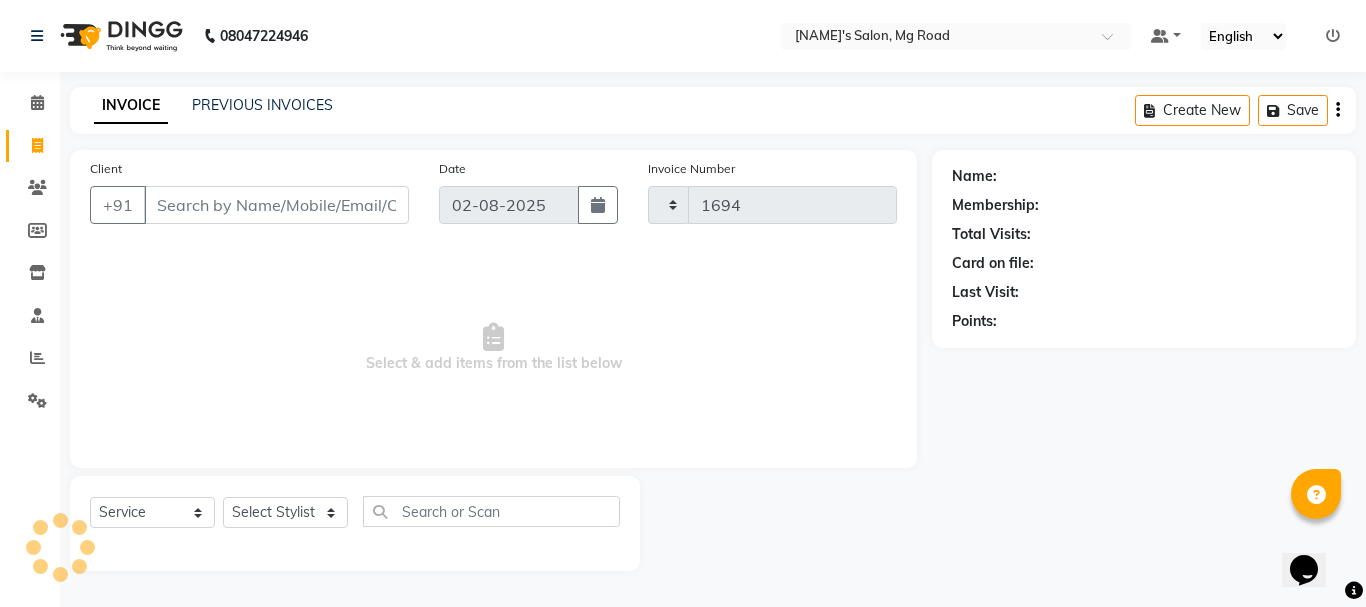 select on "3810" 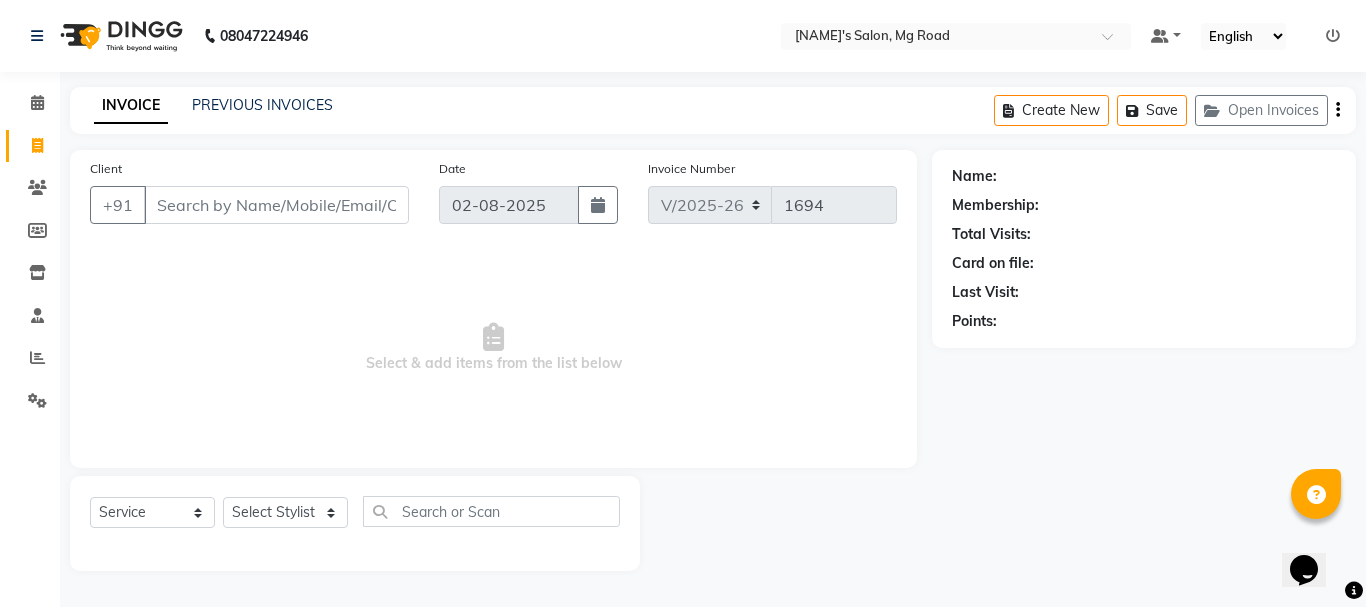 click on "Client" at bounding box center (276, 205) 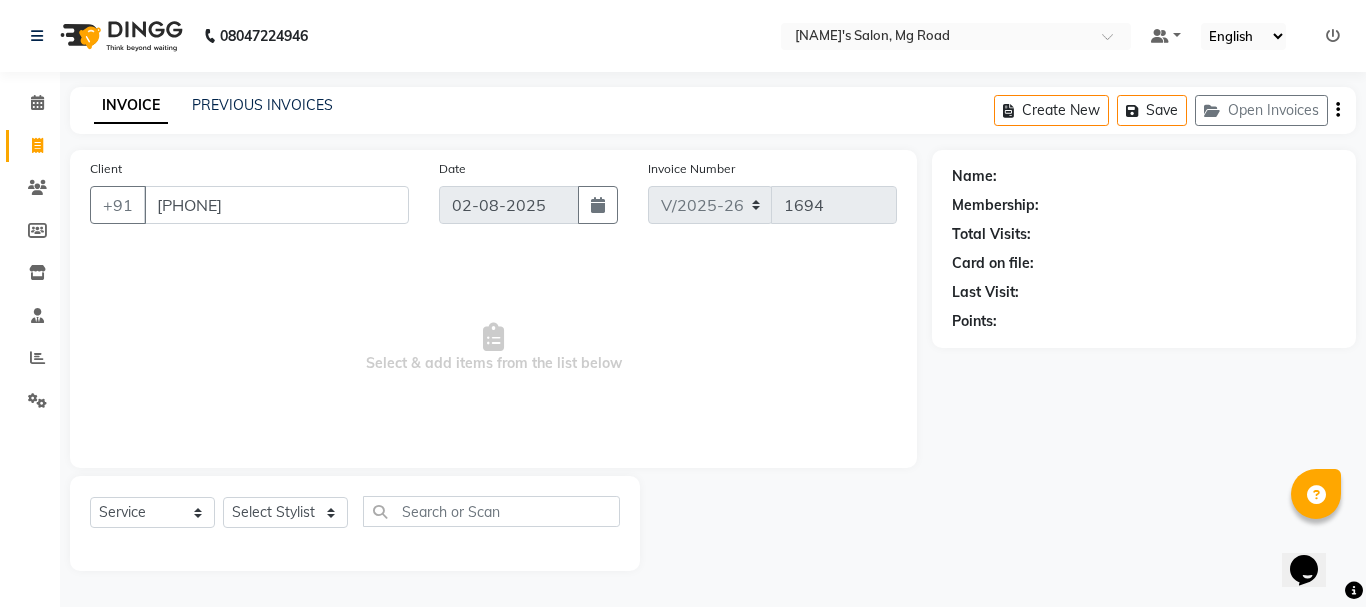 type on "[PHONE]" 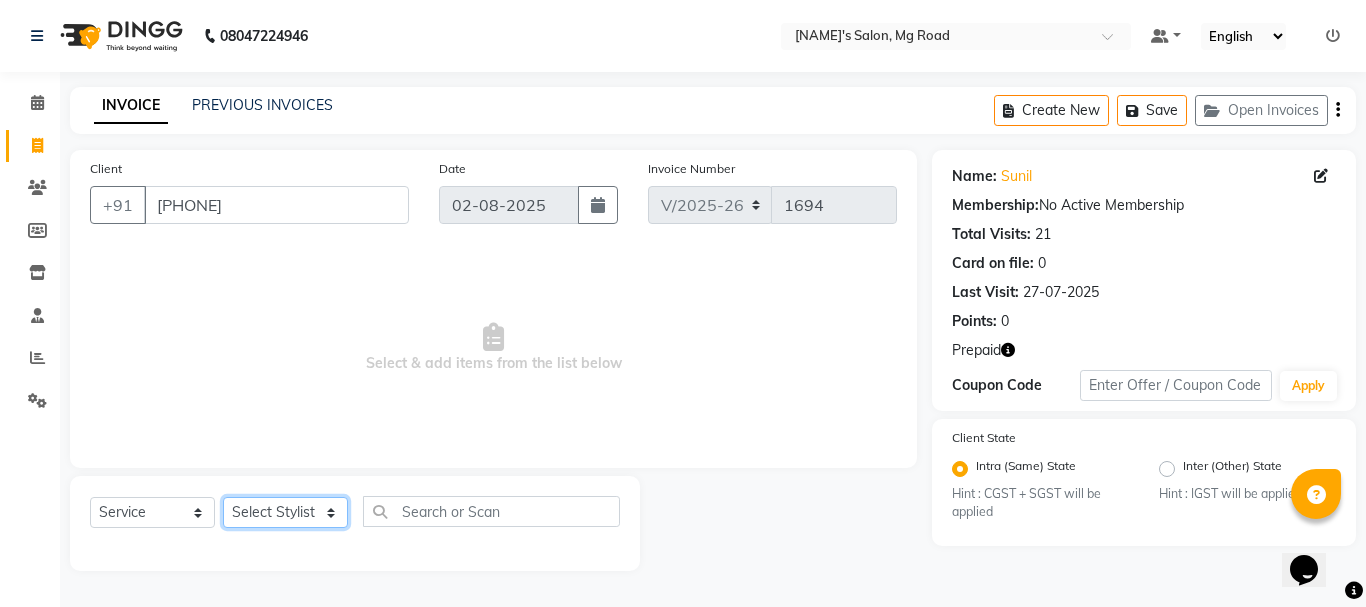 click on "Select Stylist Anil arshiya C Ameer Manager manik Salma Sameer Shaban Suma Suraj Taniya" 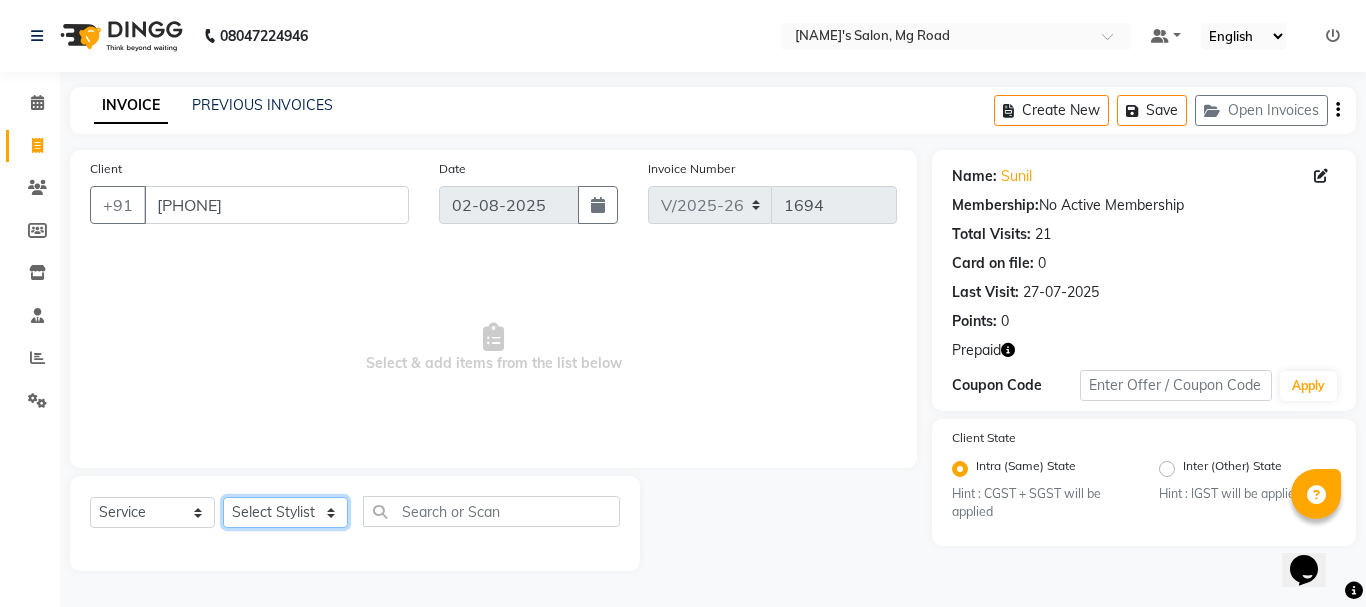 select on "18476" 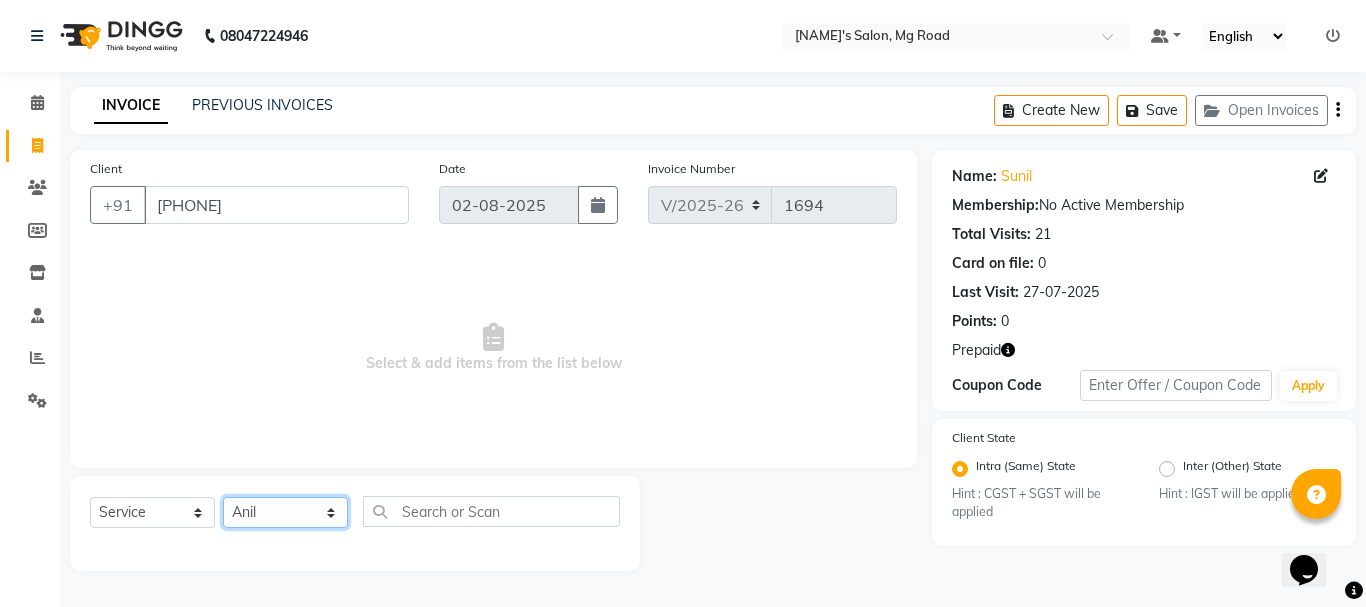 click on "Select Stylist Anil arshiya C Ameer Manager manik Salma Sameer Shaban Suma Suraj Taniya" 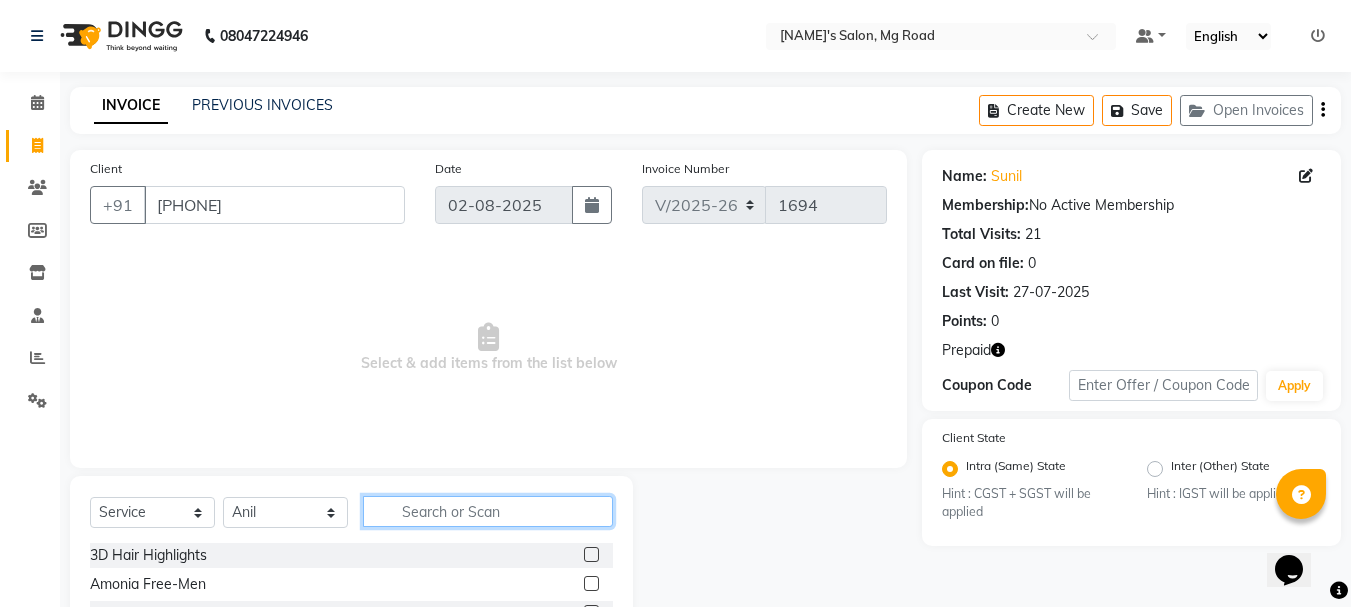 click 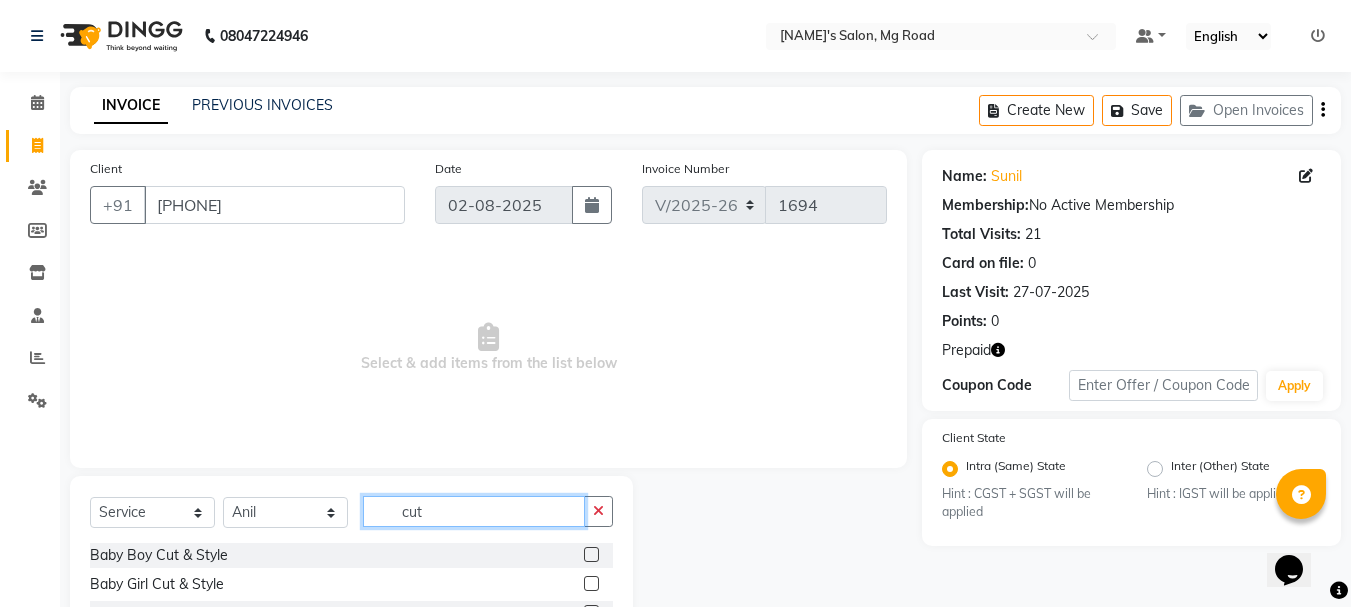 scroll, scrollTop: 100, scrollLeft: 0, axis: vertical 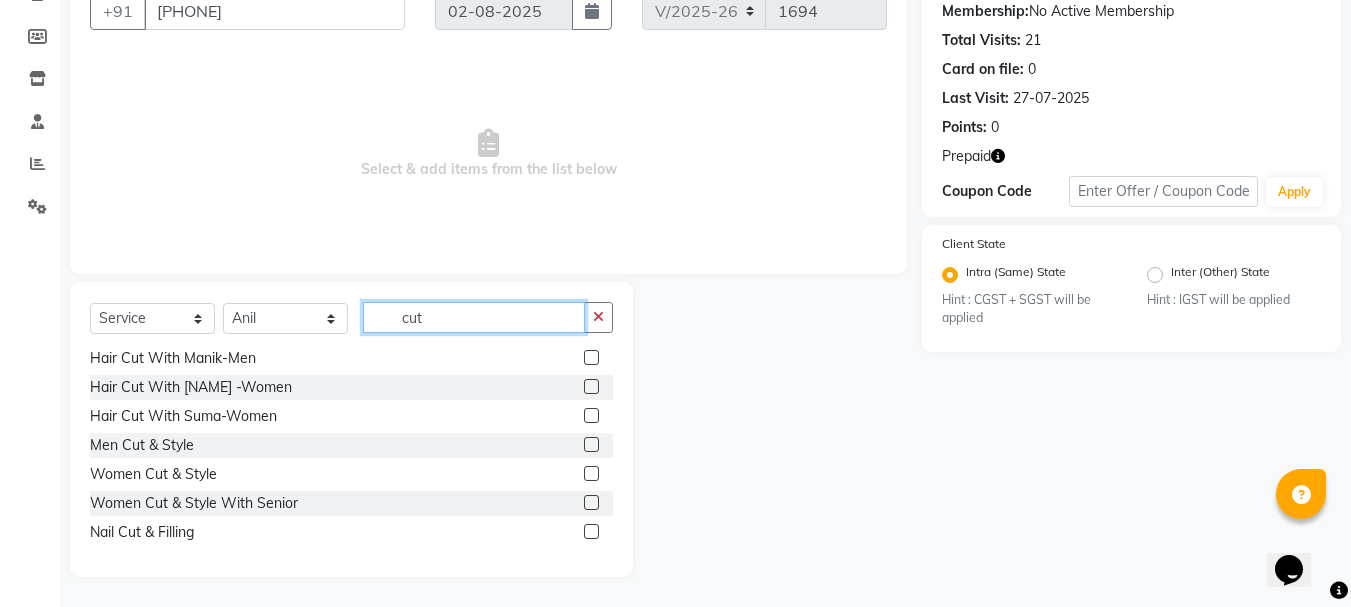 type on "cut" 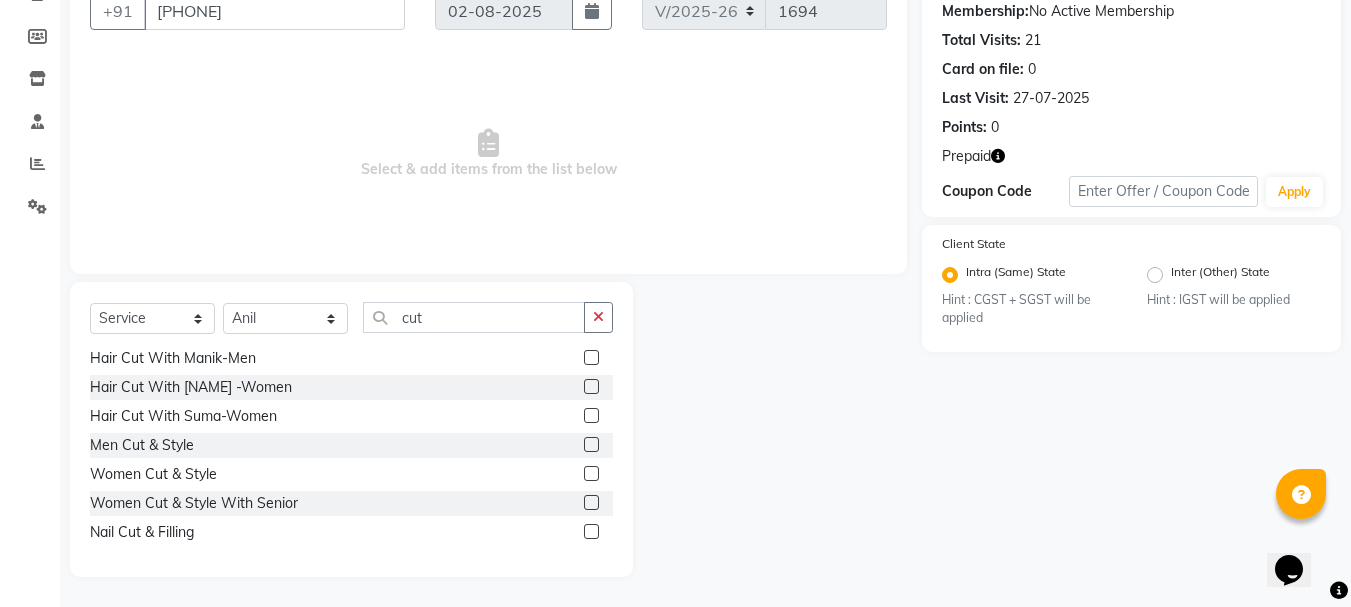 click 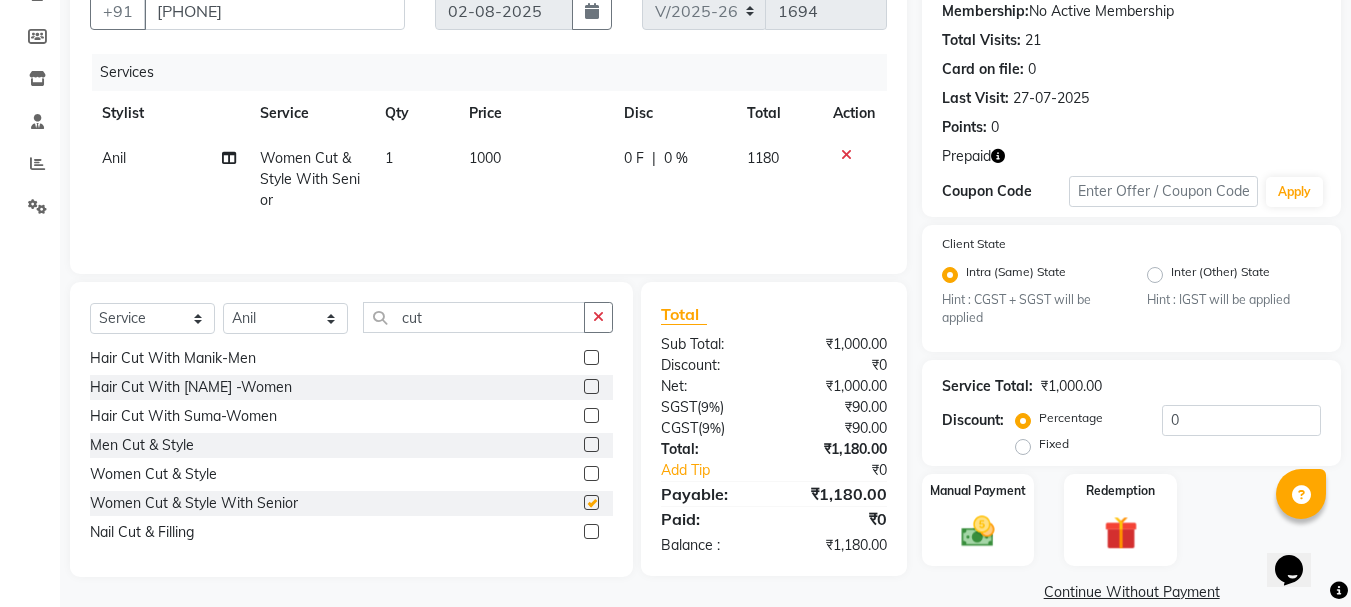 checkbox on "false" 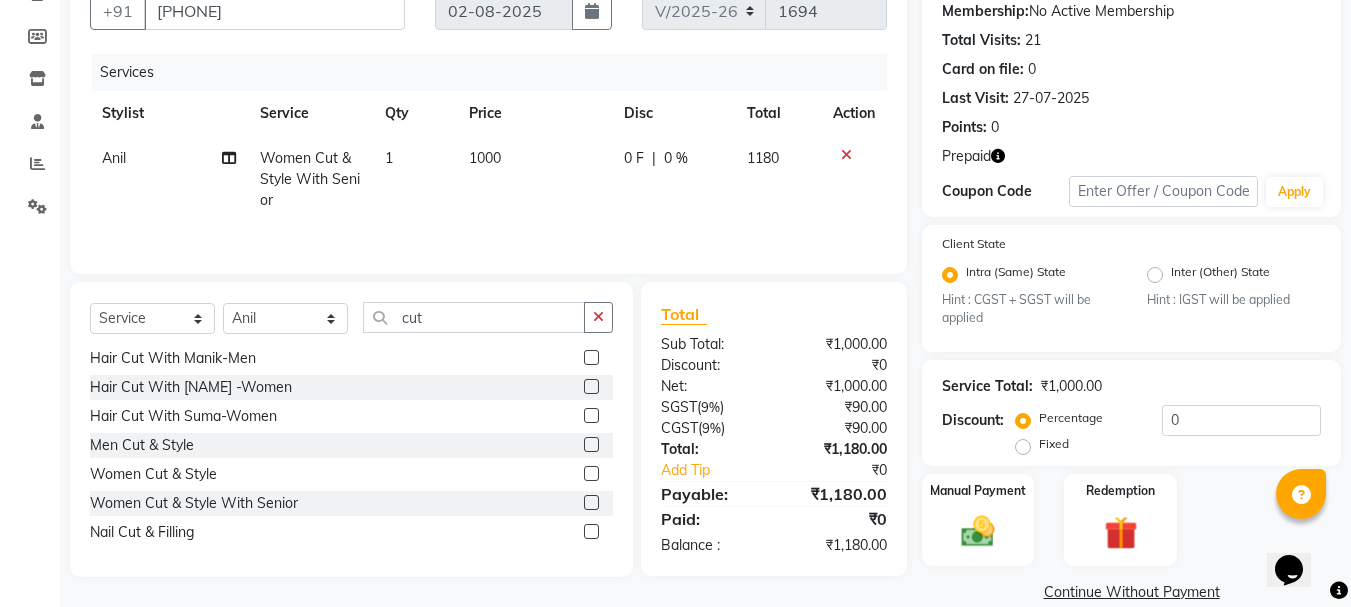 click on "1000" 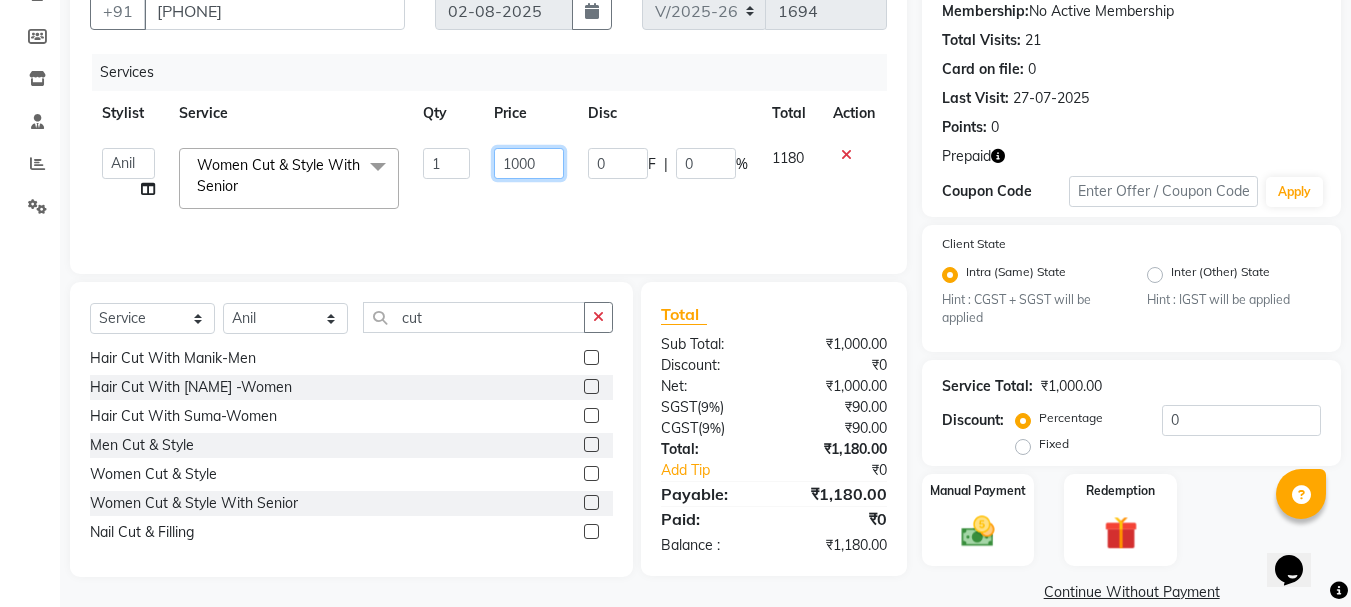 click on "1000" 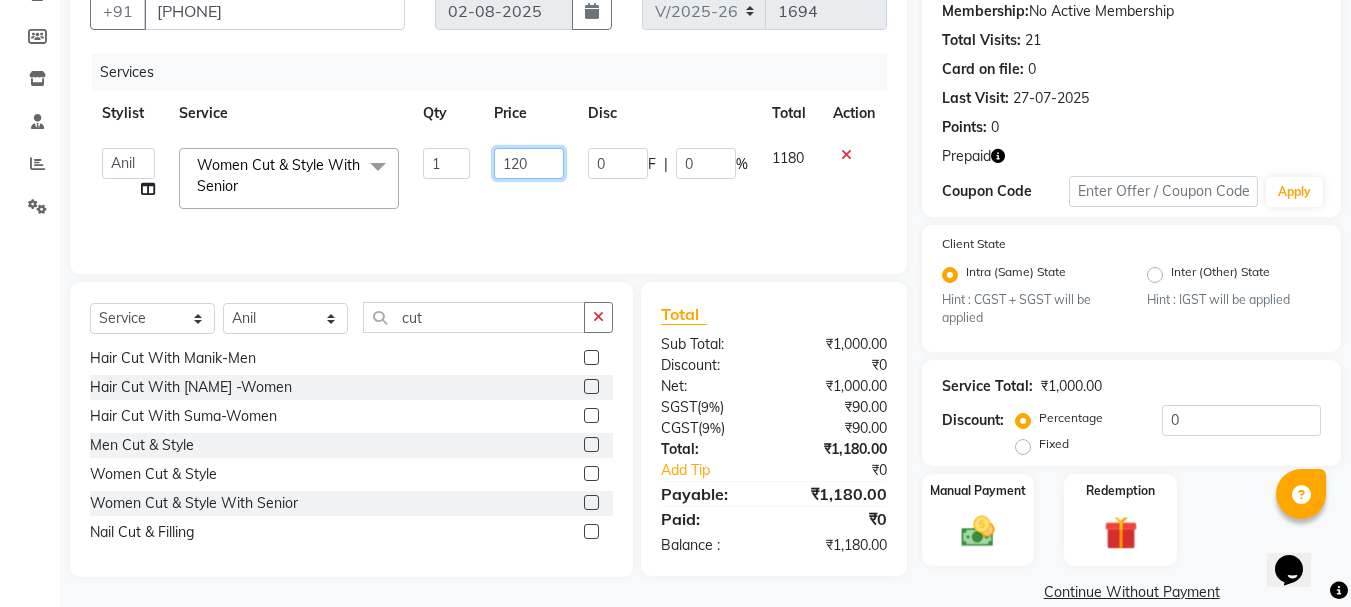 type on "1200" 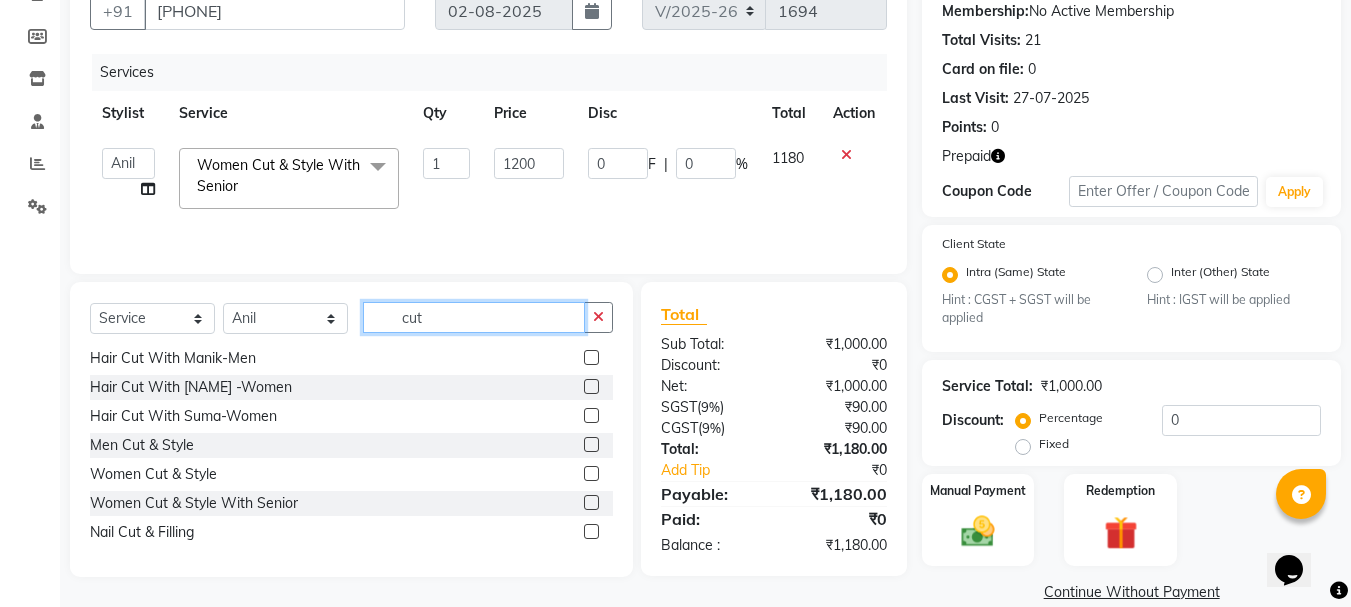 click on "cut" 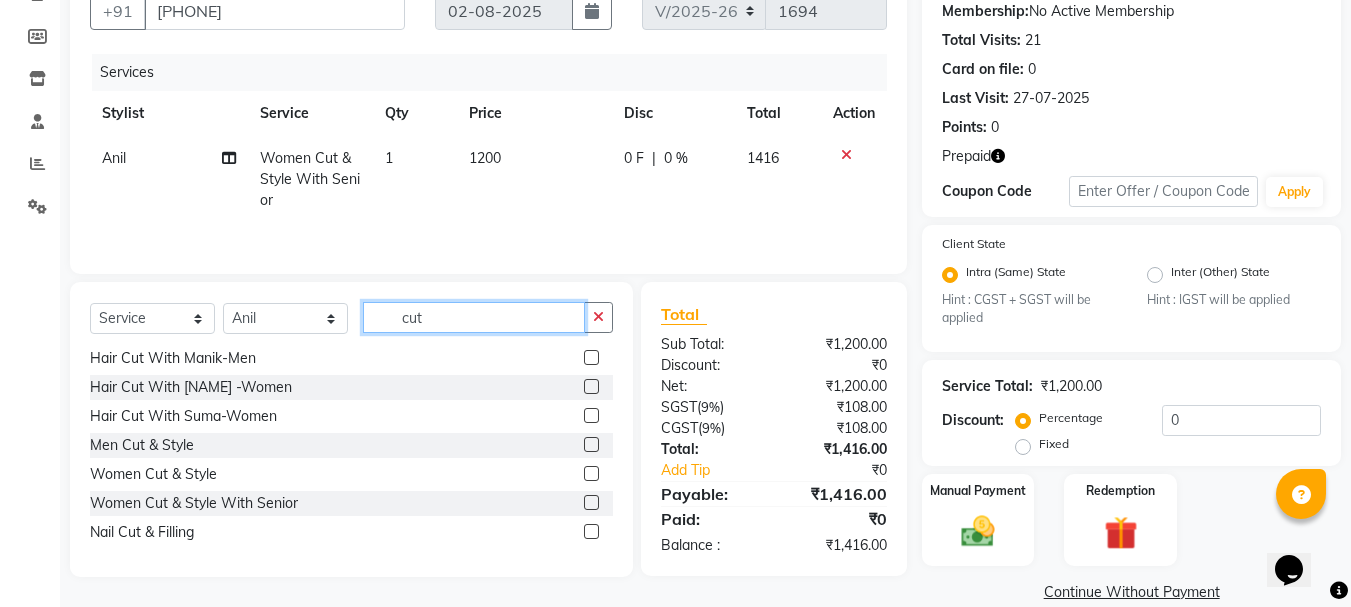 click on "cut" 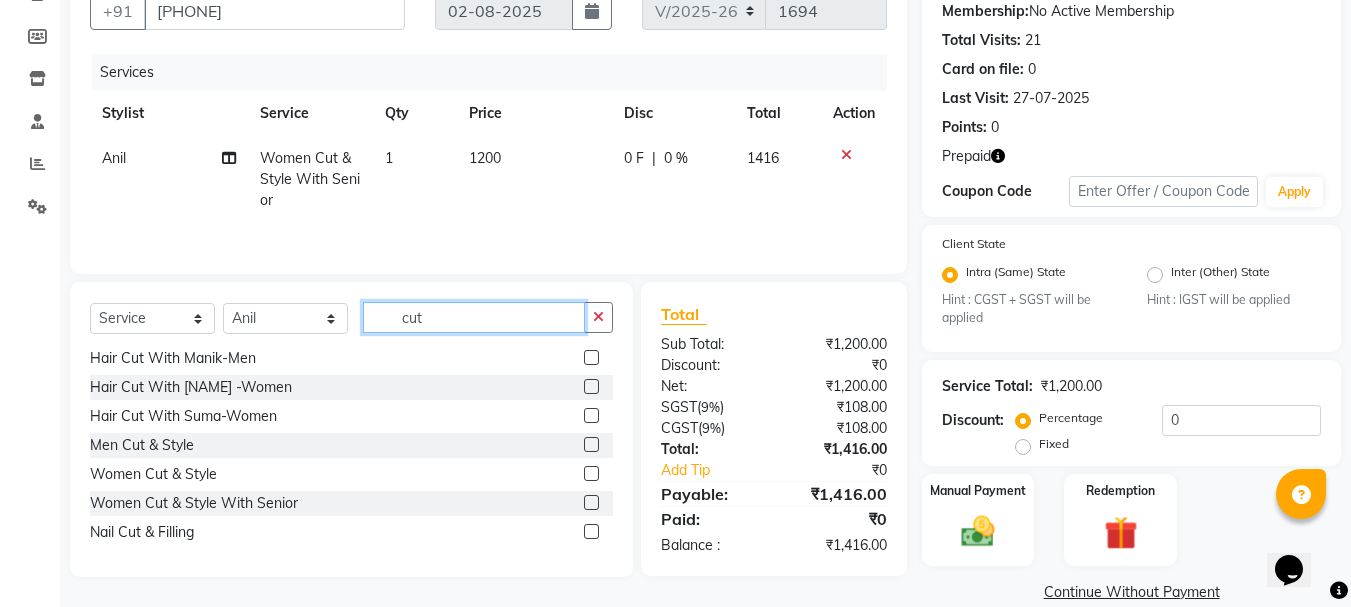 click on "cut" 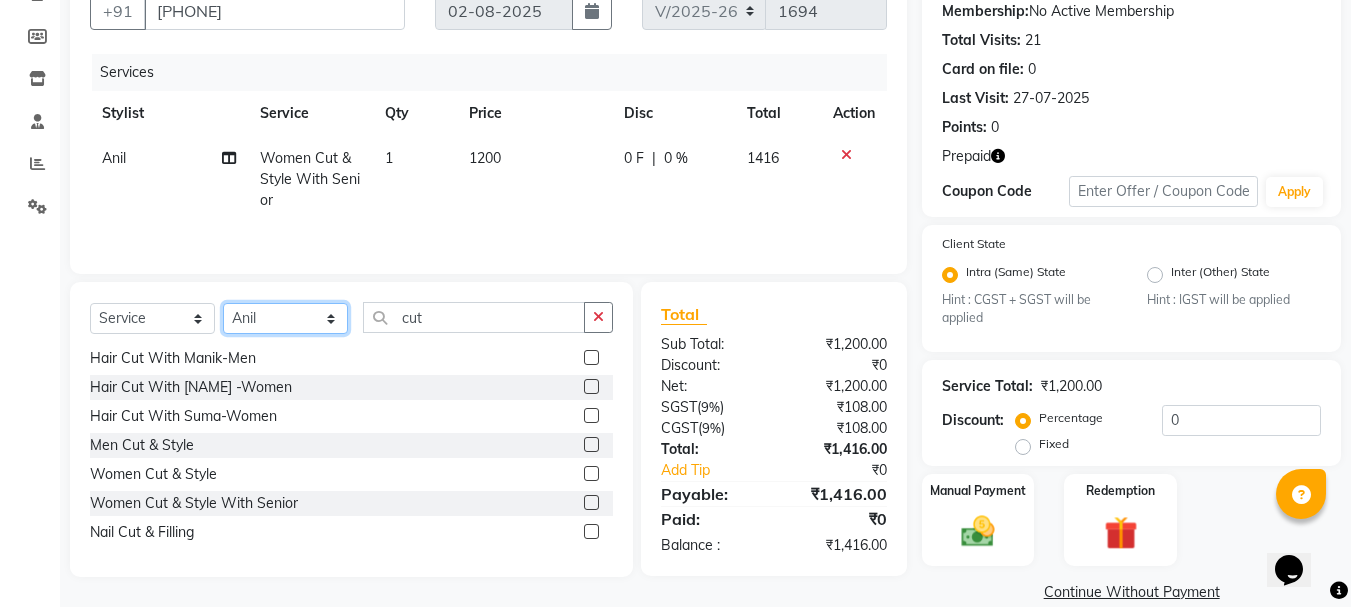 click on "Select Stylist Anil arshiya C Ameer Manager manik Salma Sameer Shaban Suma Suraj Taniya" 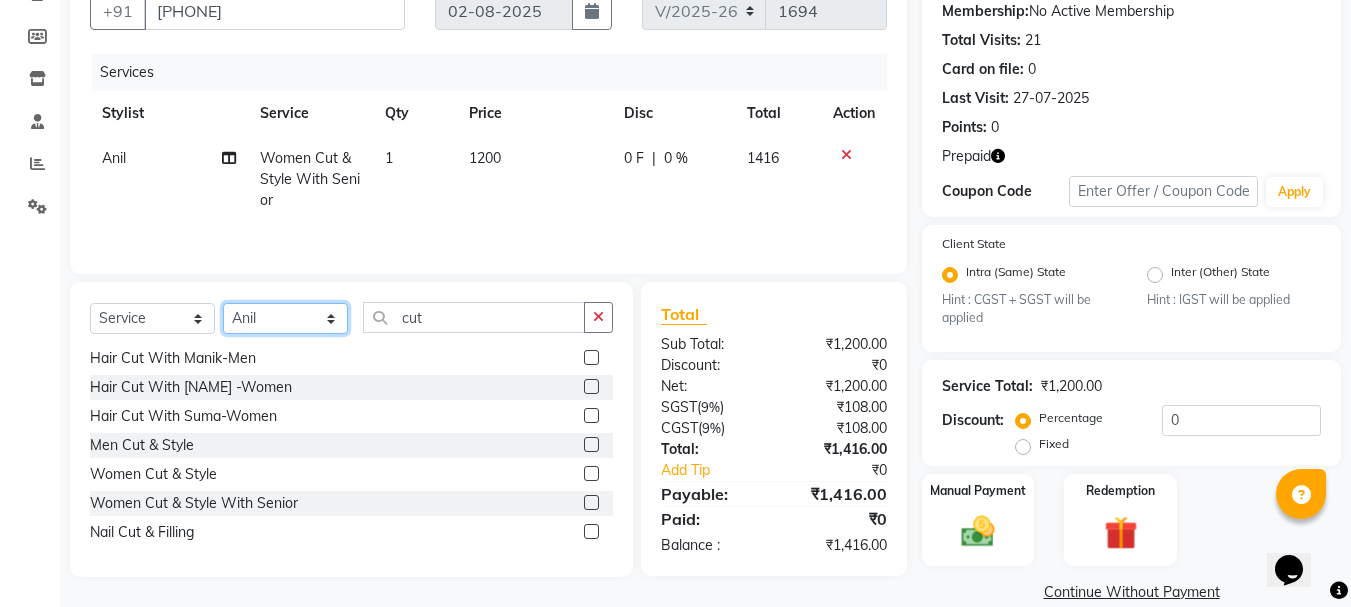 select on "22948" 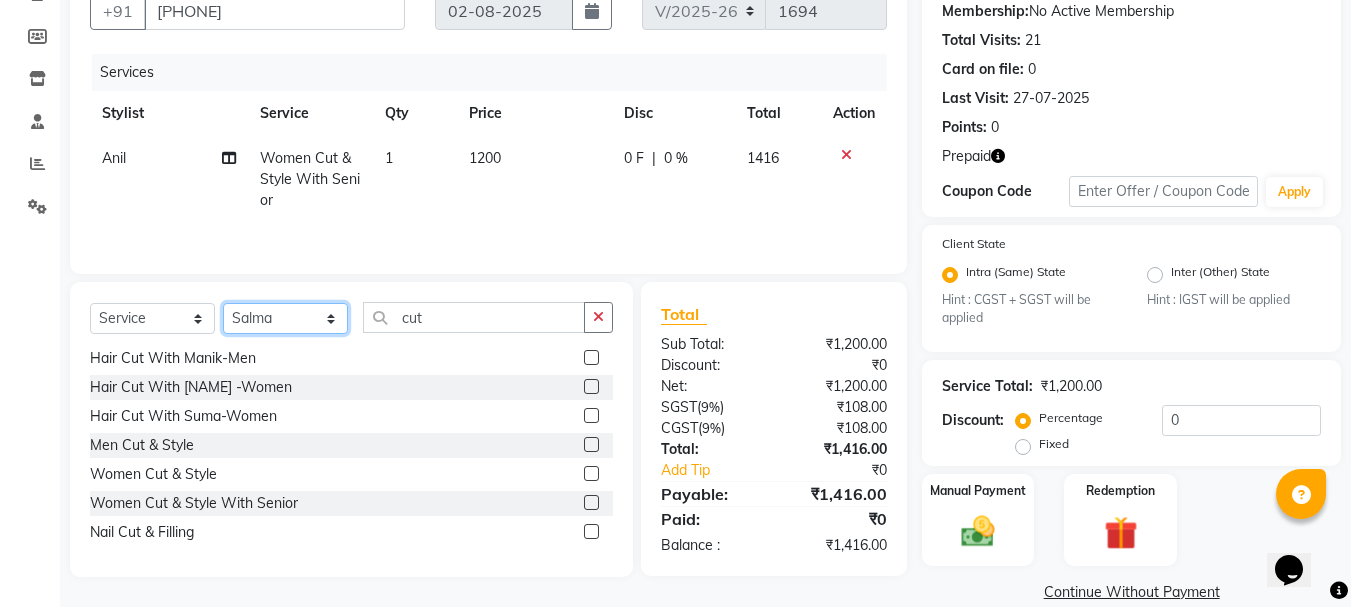 click on "Select Stylist Anil arshiya C Ameer Manager manik Salma Sameer Shaban Suma Suraj Taniya" 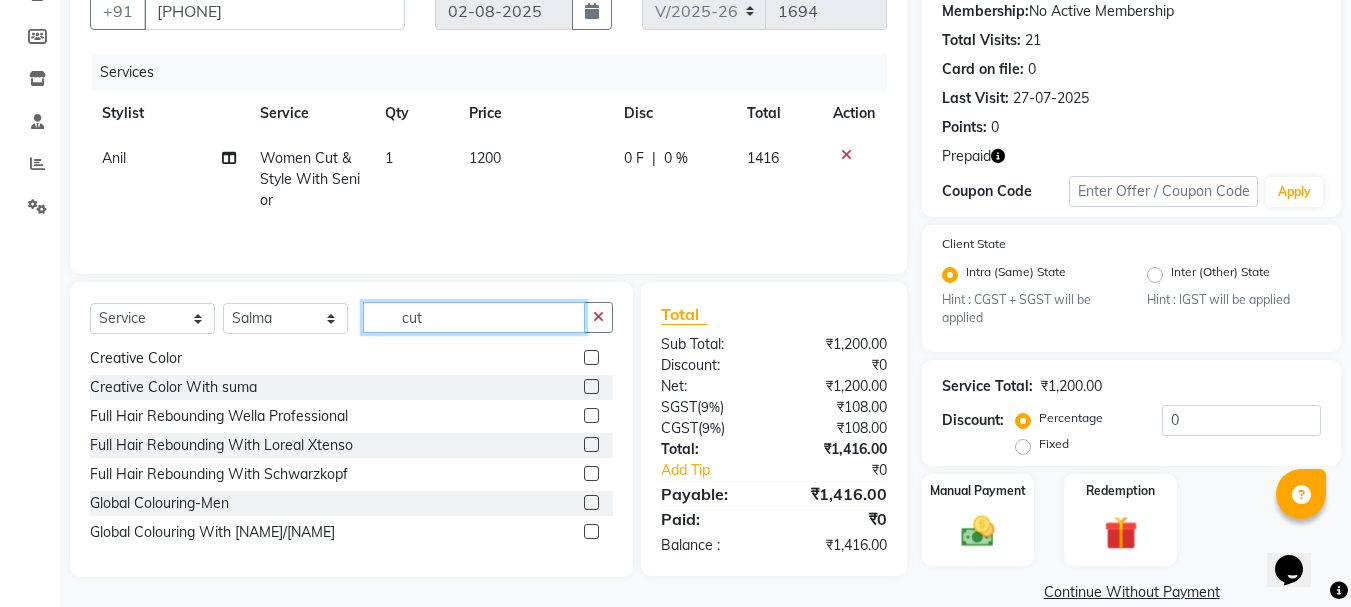 click on "cut" 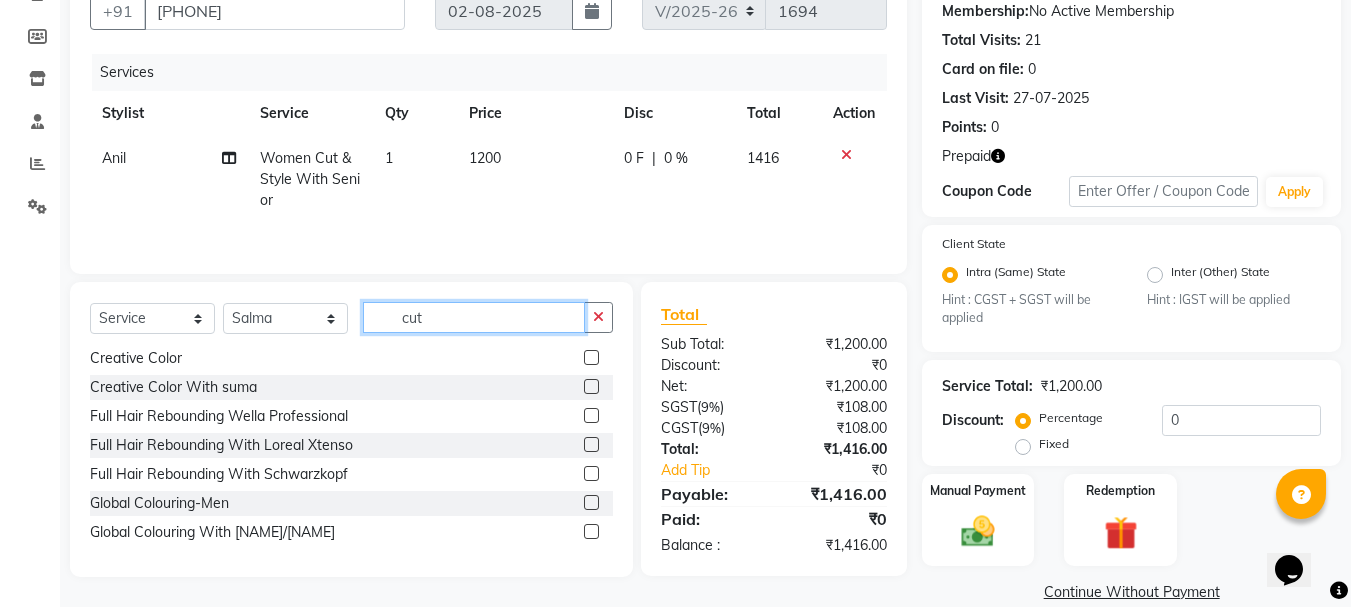 click on "cut" 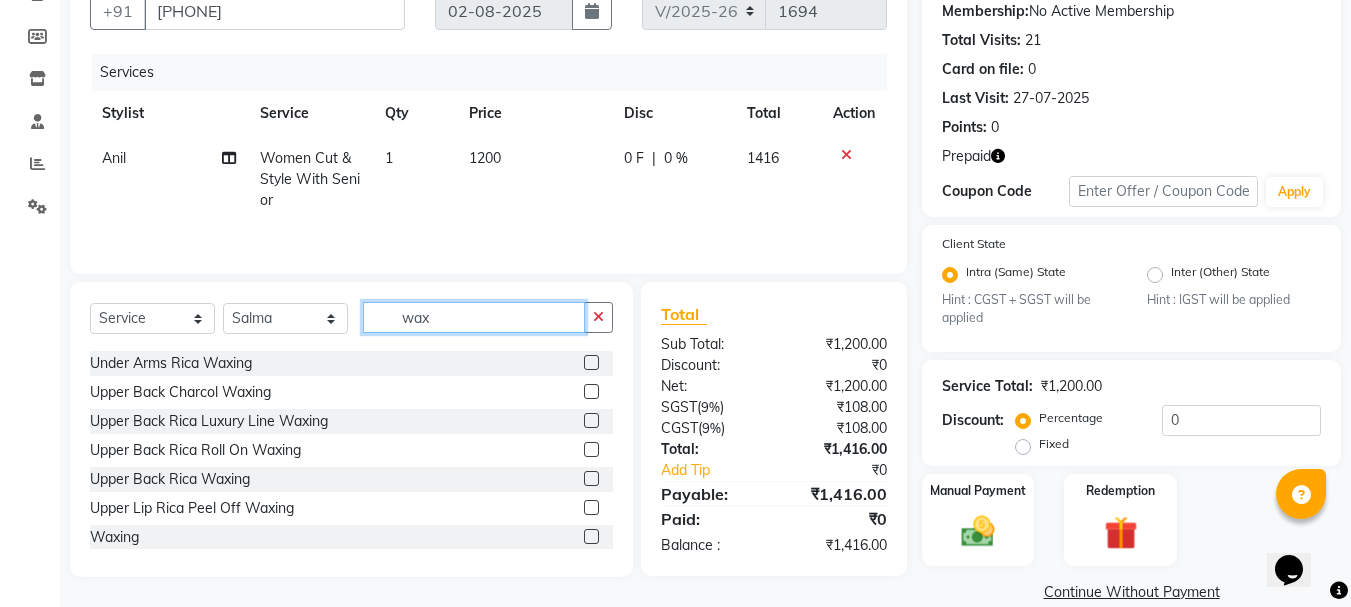scroll, scrollTop: 1134, scrollLeft: 0, axis: vertical 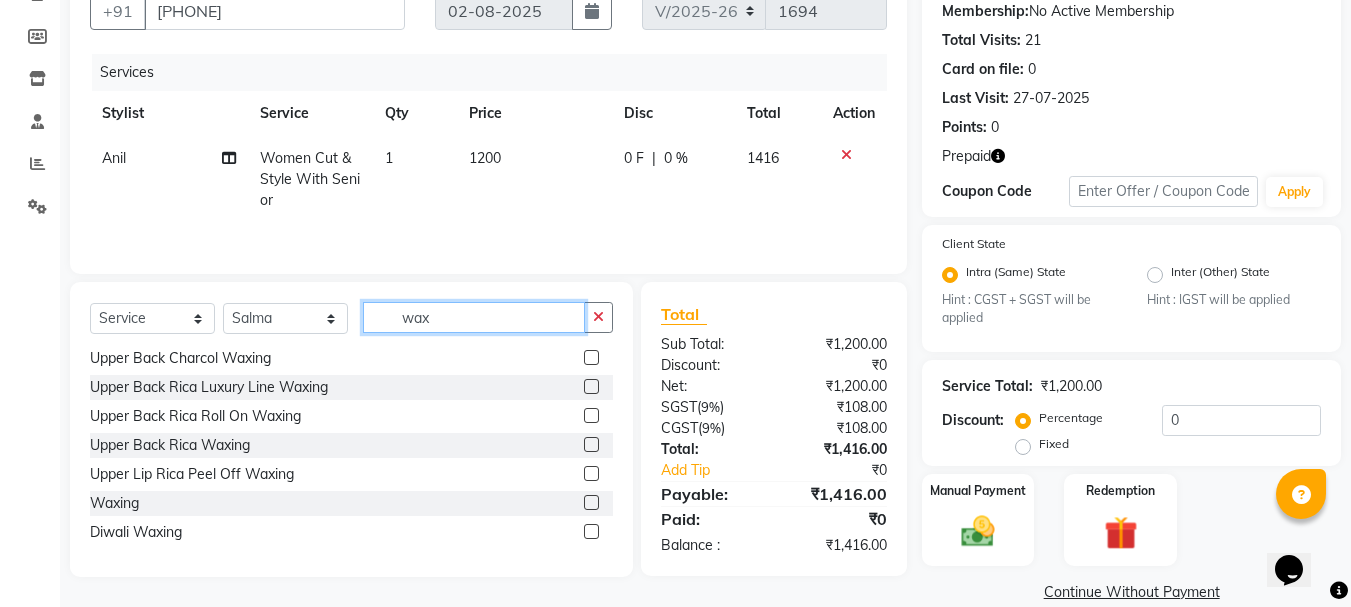 type on "wax" 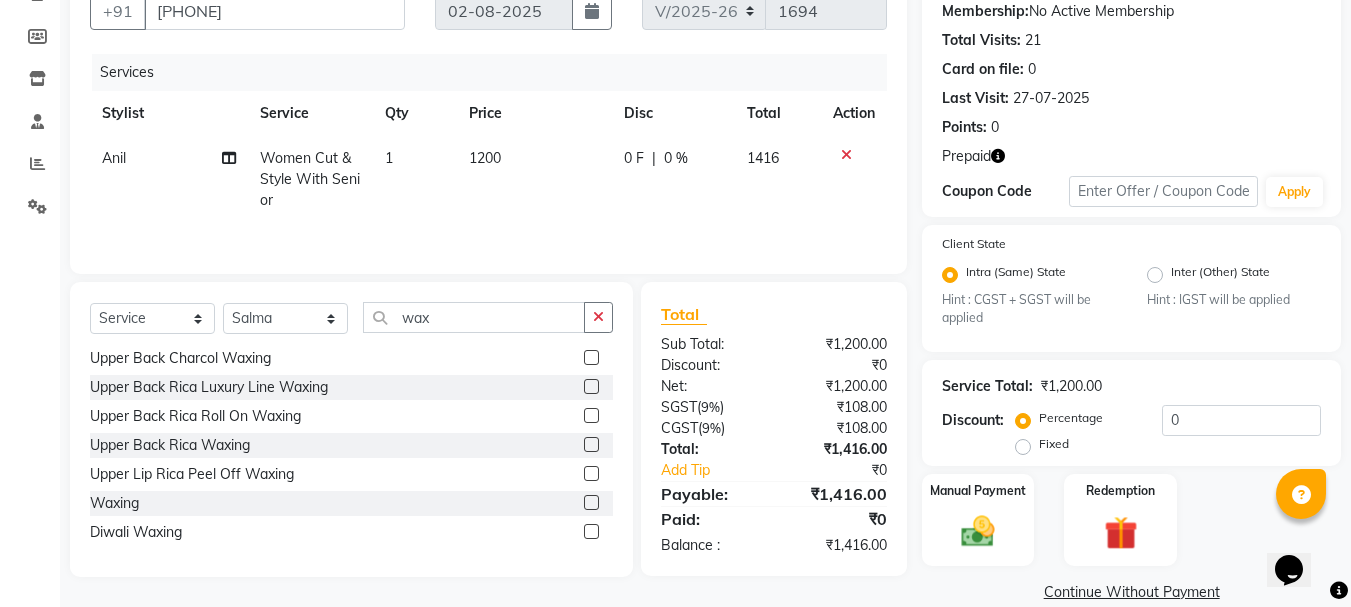 click 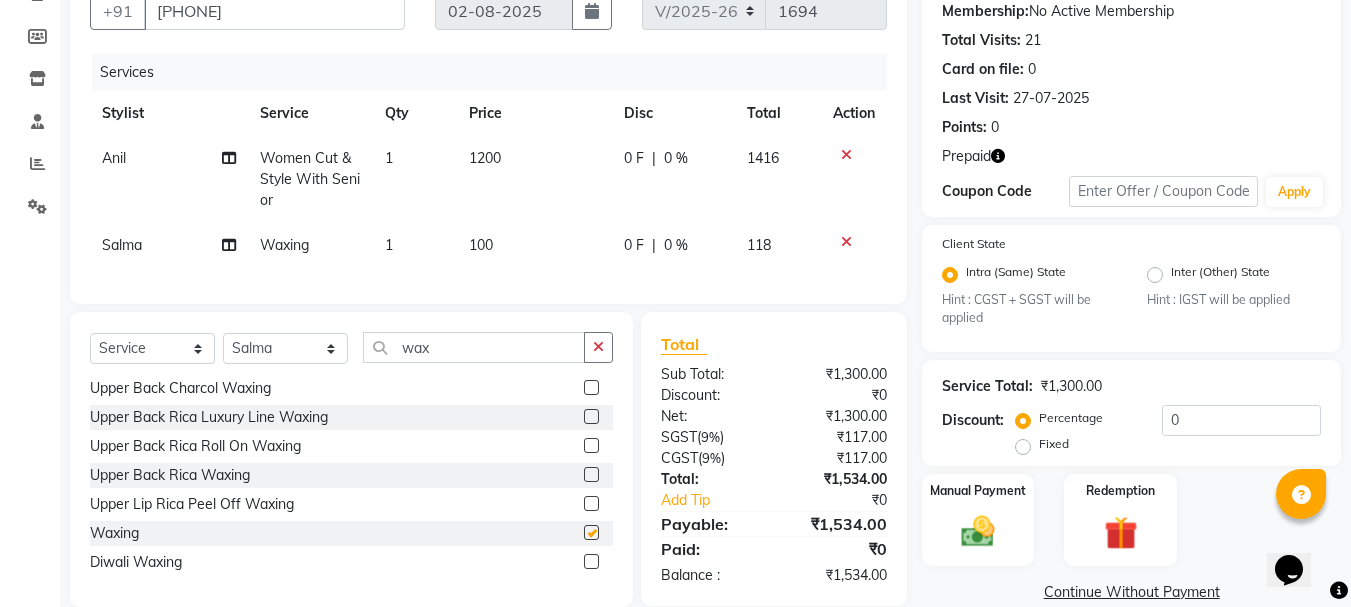 checkbox on "false" 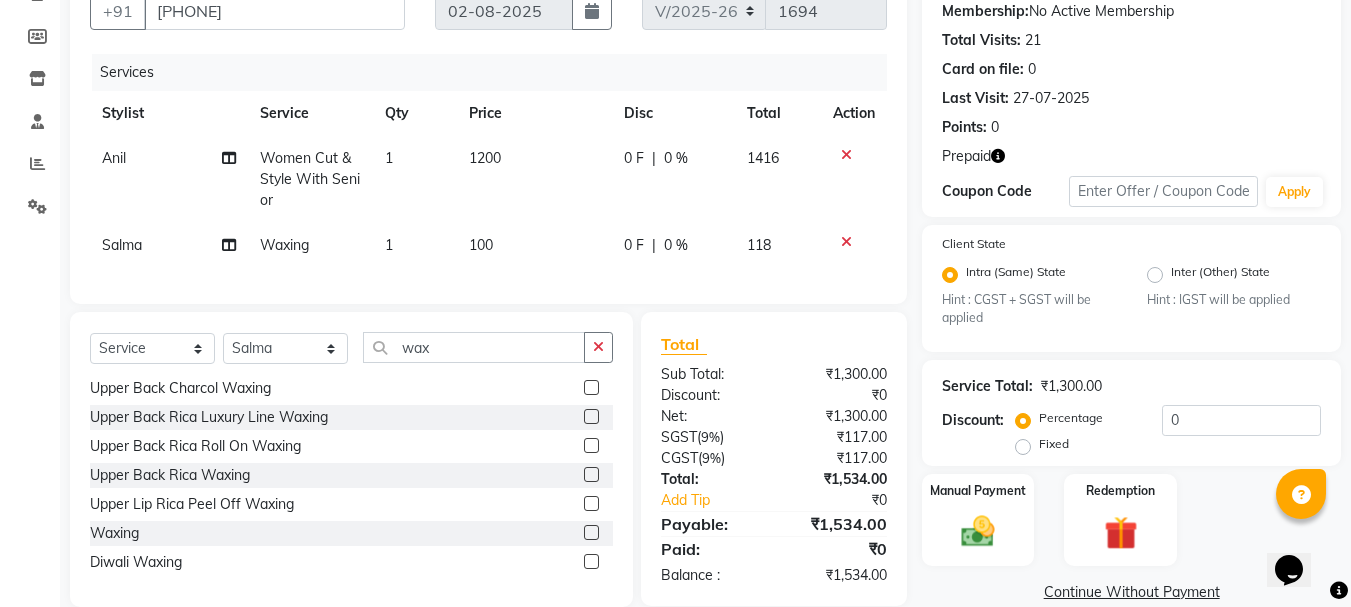 click on "100" 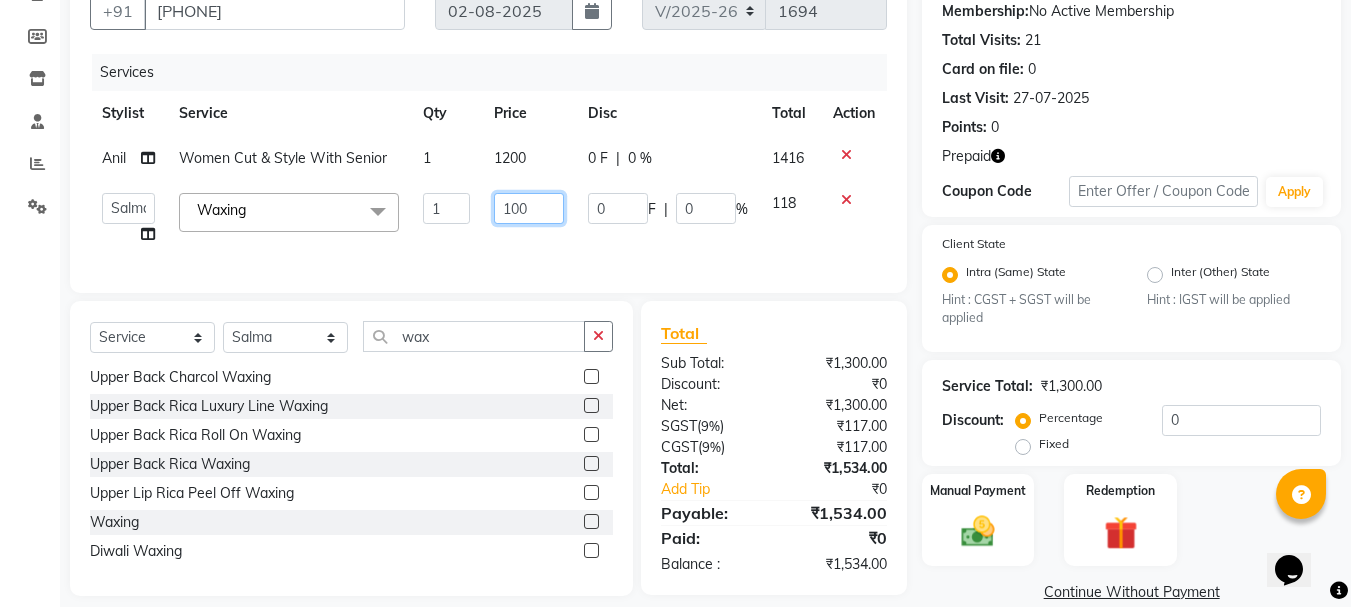 click on "100" 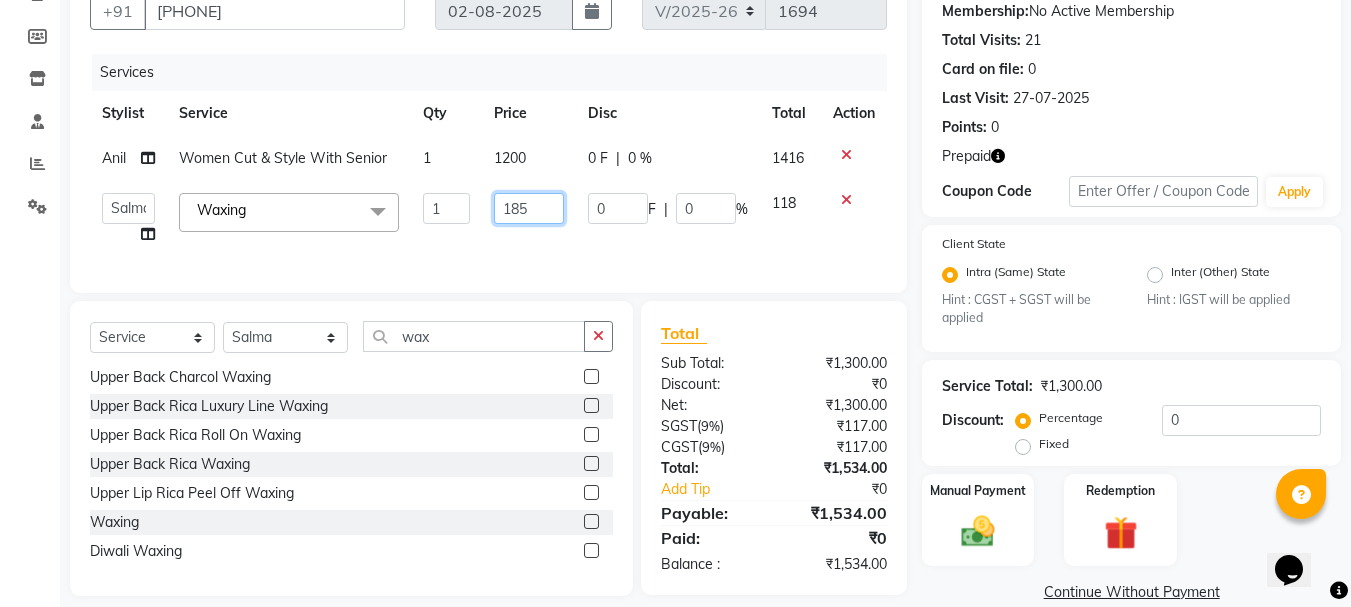 type on "1850" 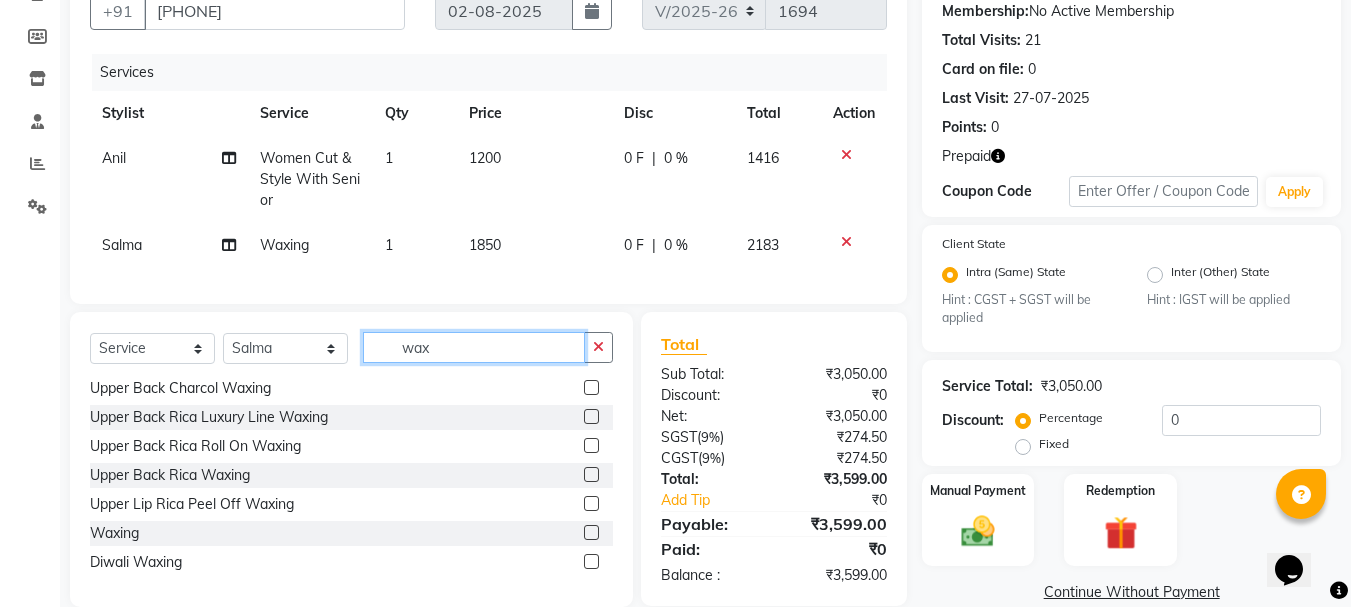 click on "wax" 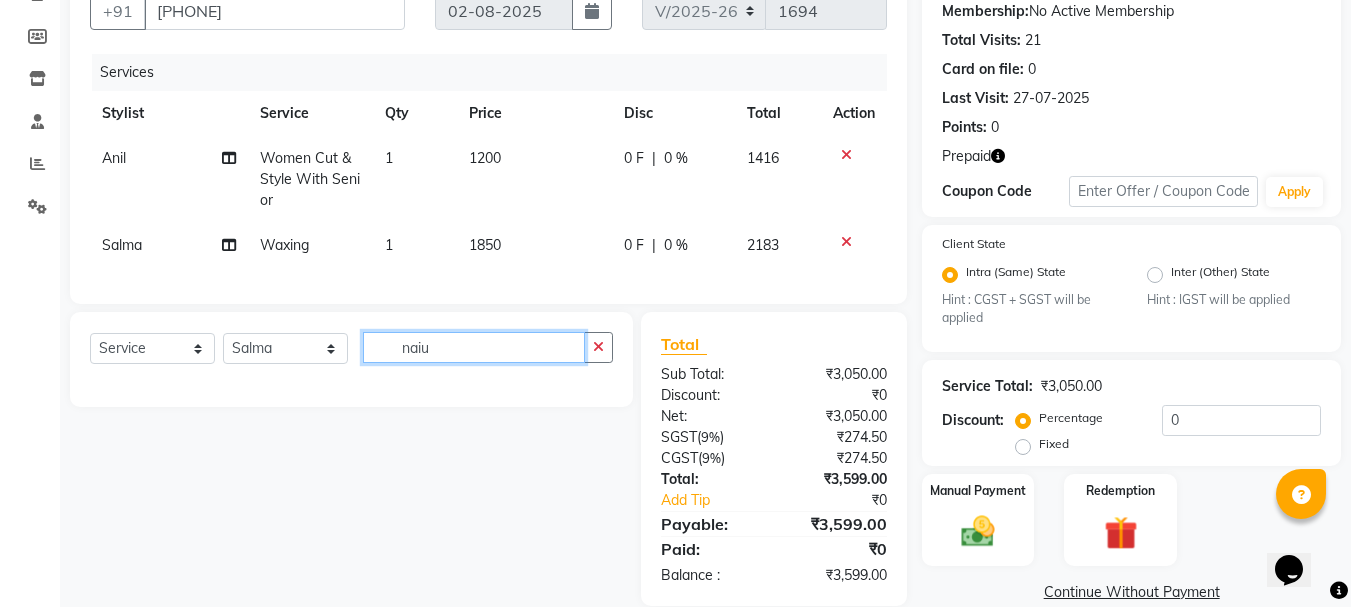 scroll, scrollTop: 0, scrollLeft: 0, axis: both 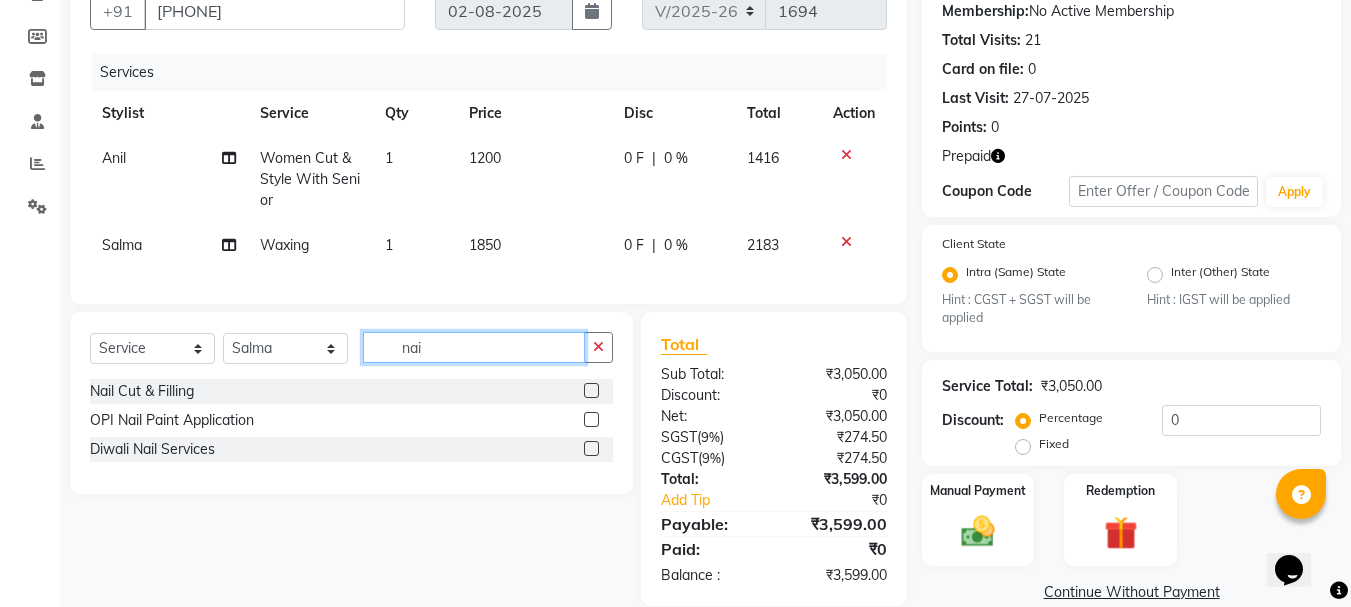 type on "nai" 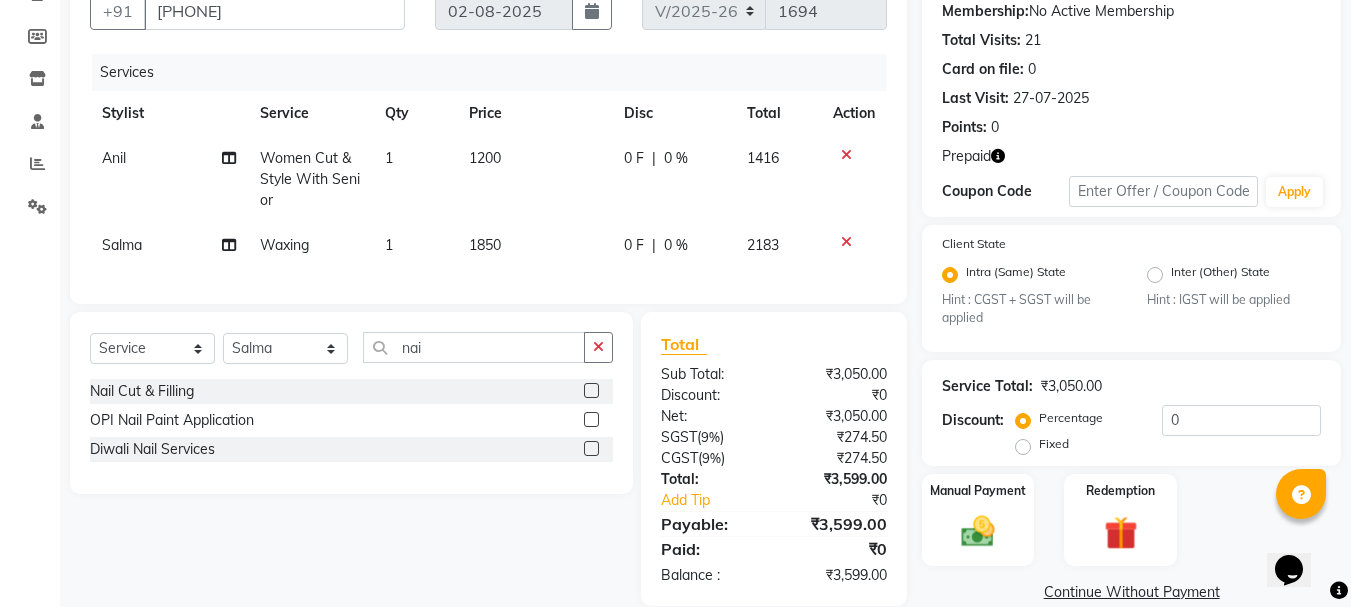 click 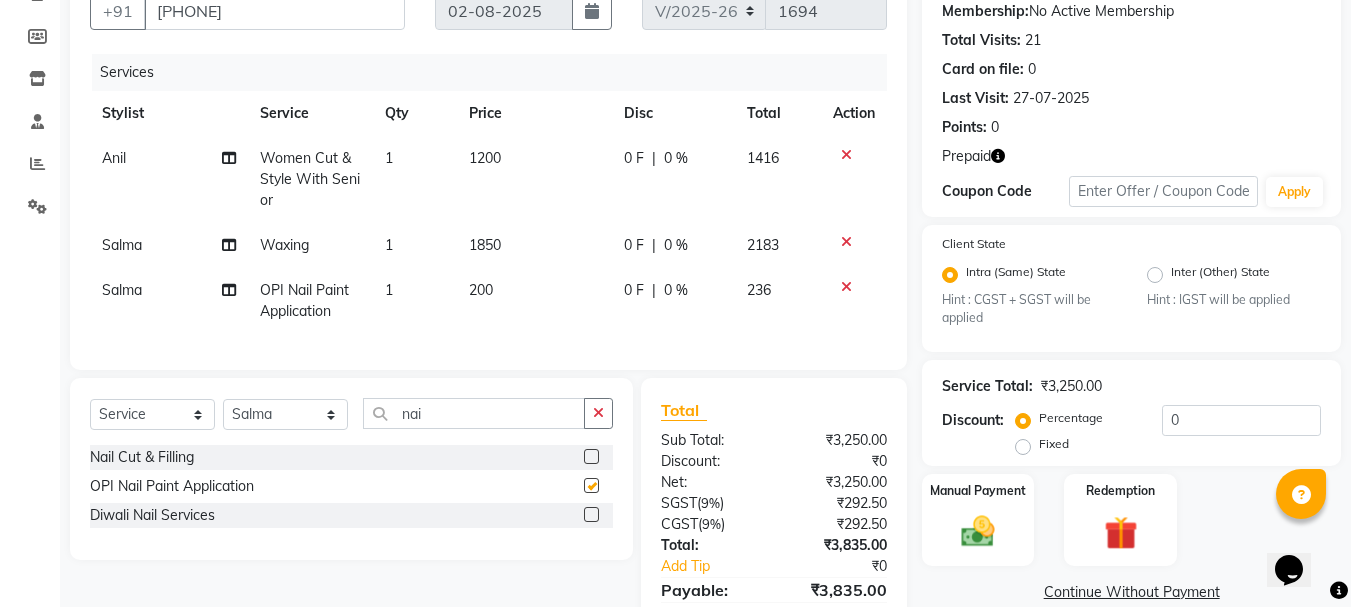 checkbox on "false" 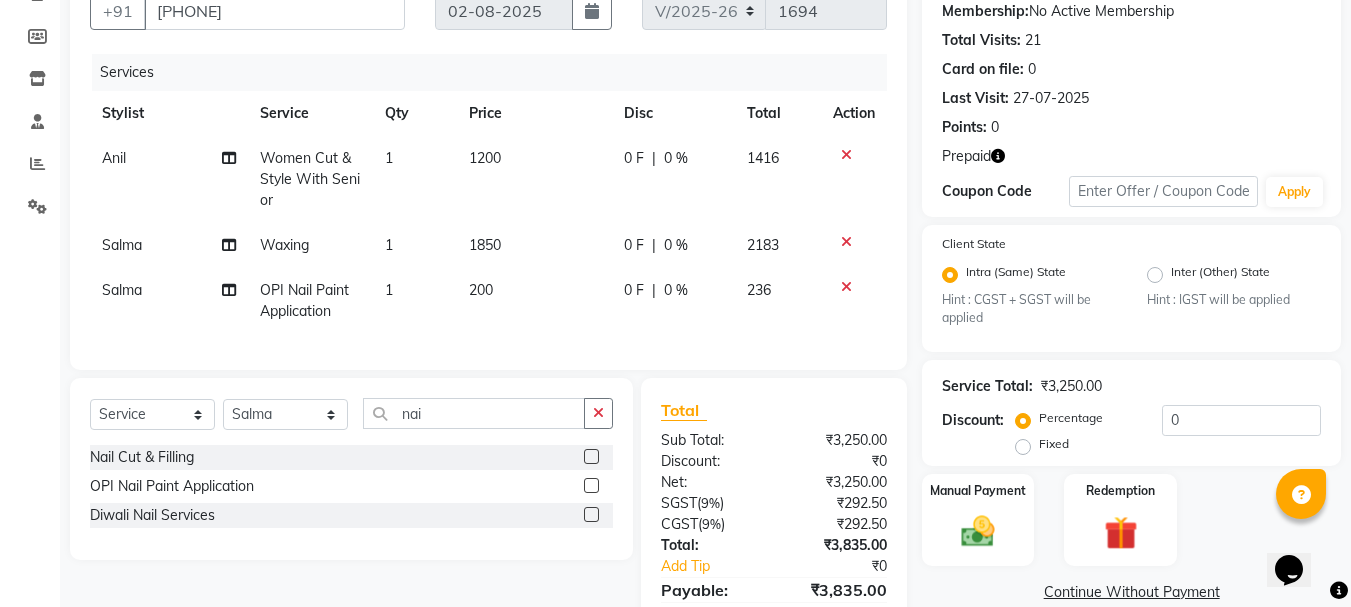 click on "200" 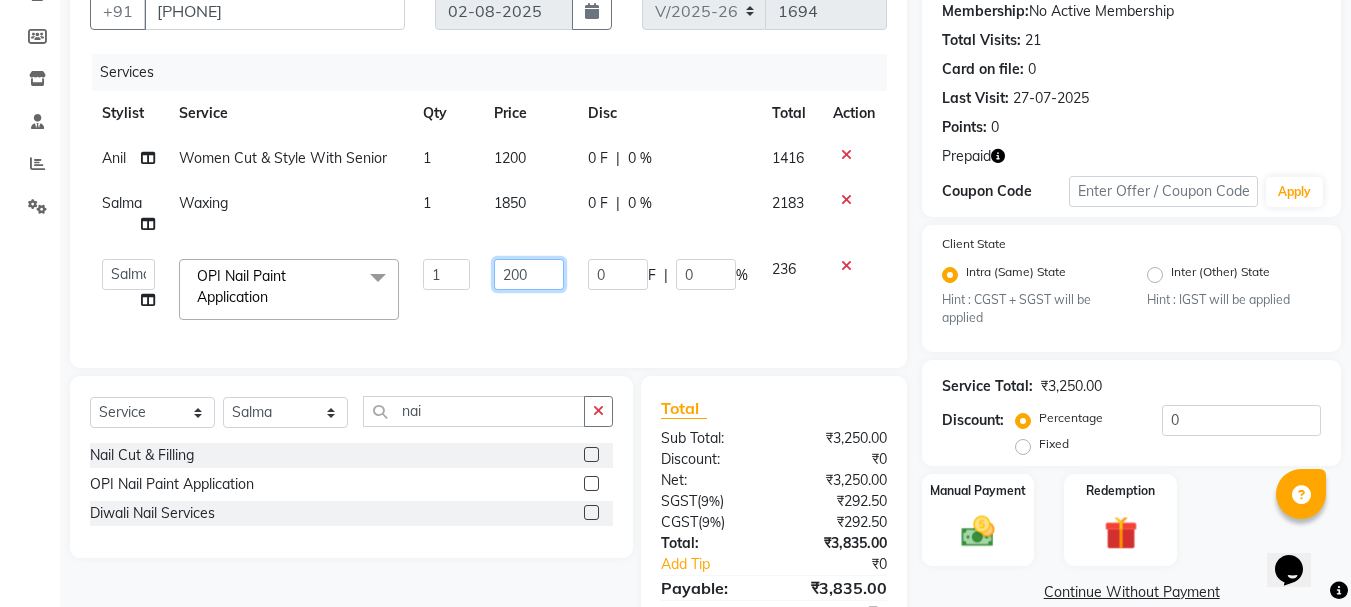 click on "200" 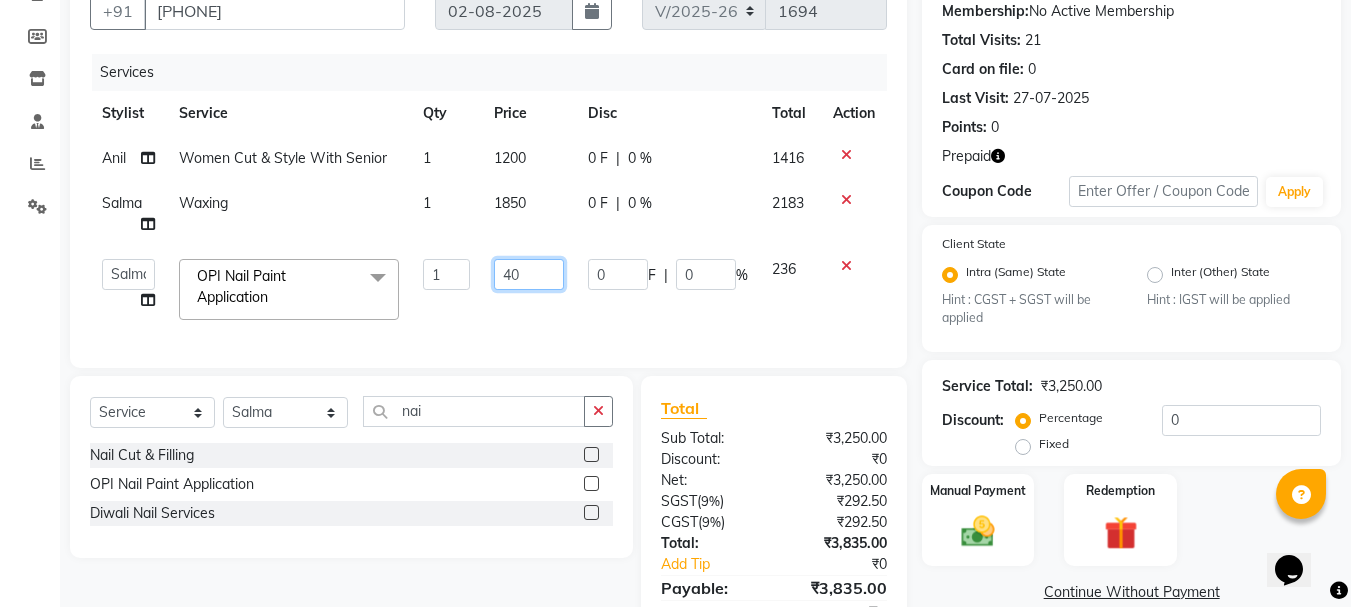 type on "400" 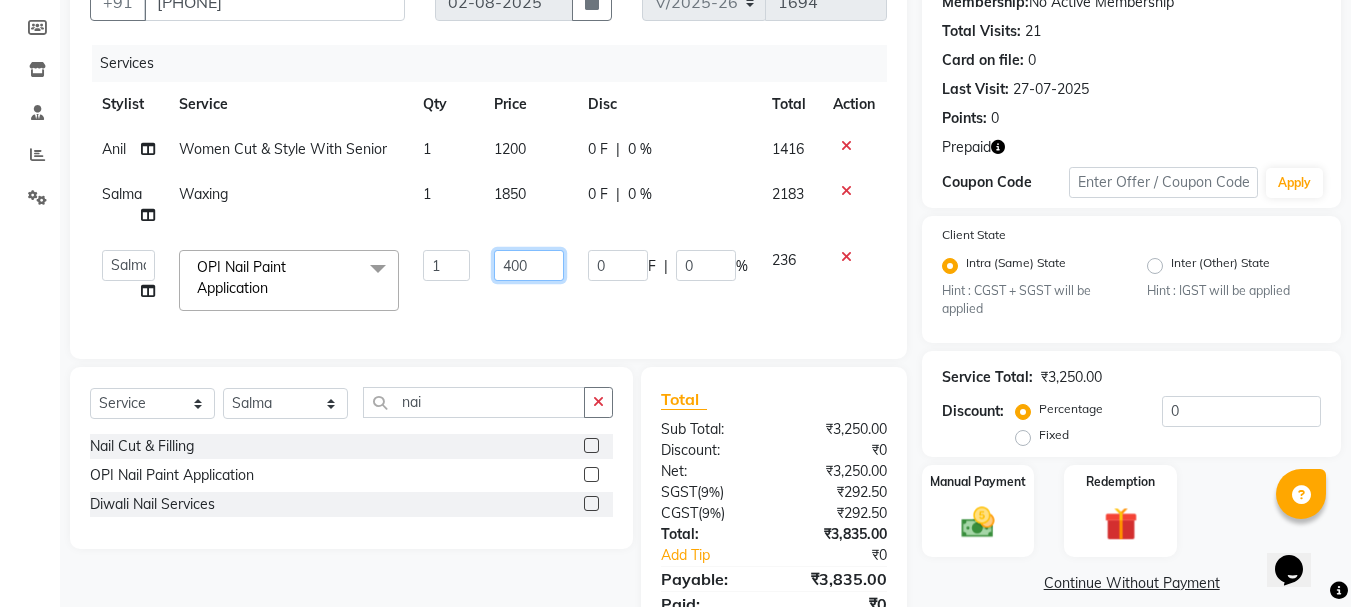 scroll, scrollTop: 202, scrollLeft: 0, axis: vertical 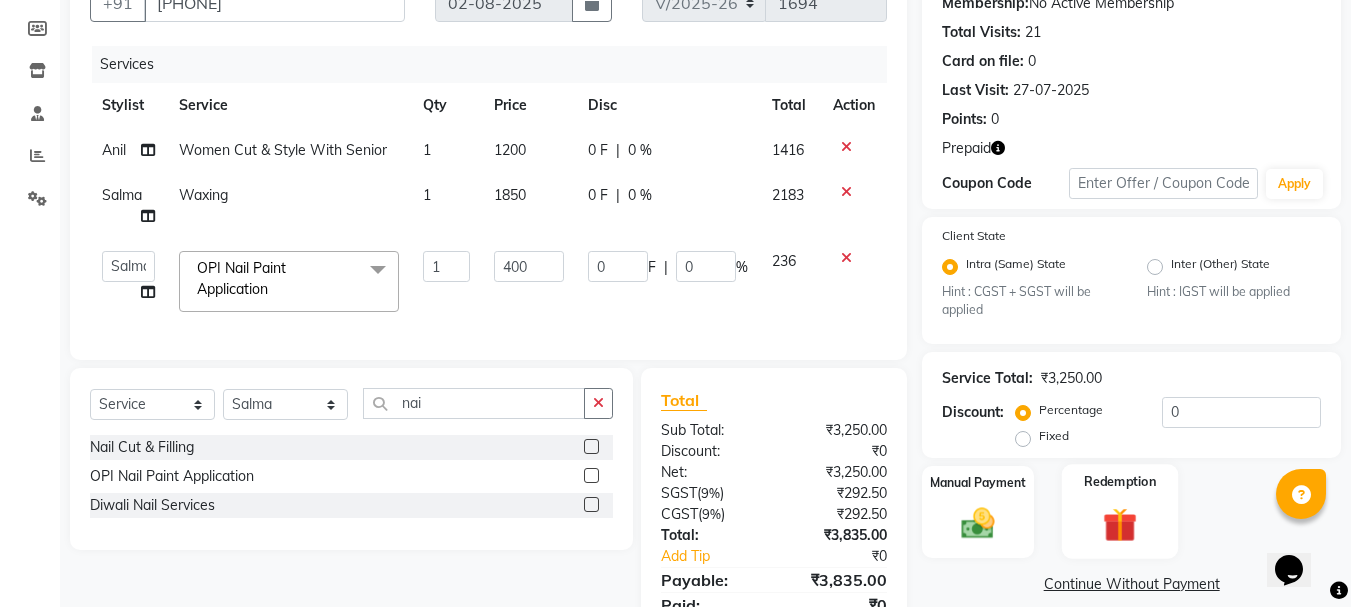 click 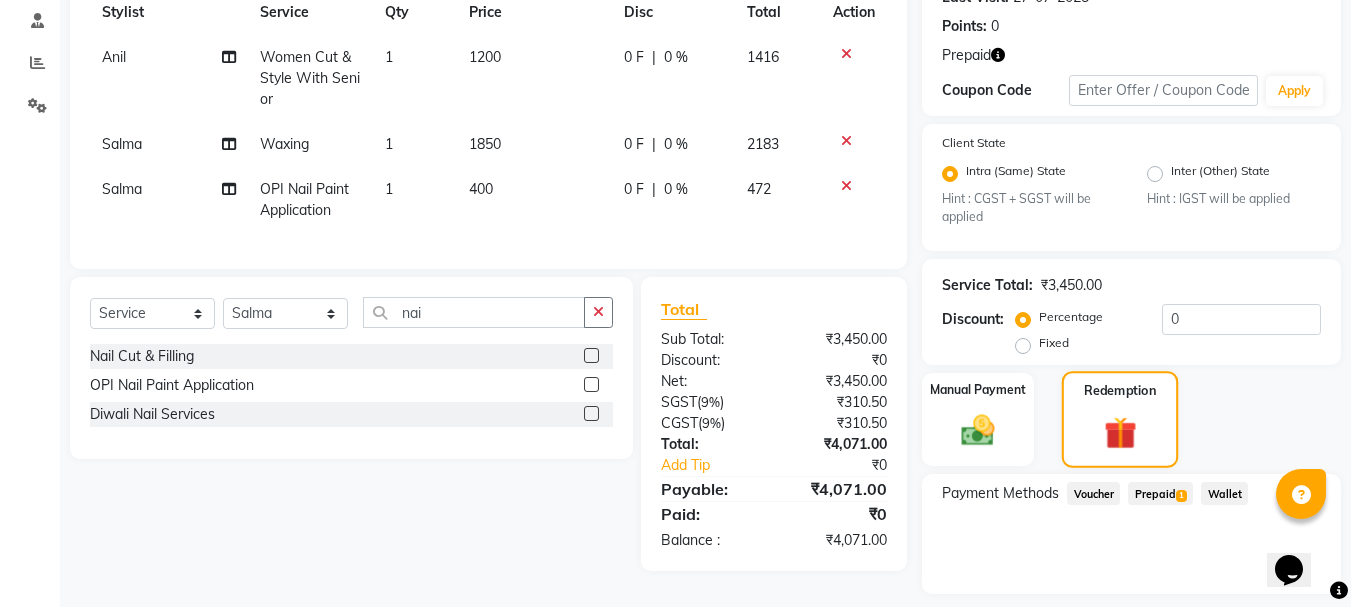 scroll, scrollTop: 353, scrollLeft: 0, axis: vertical 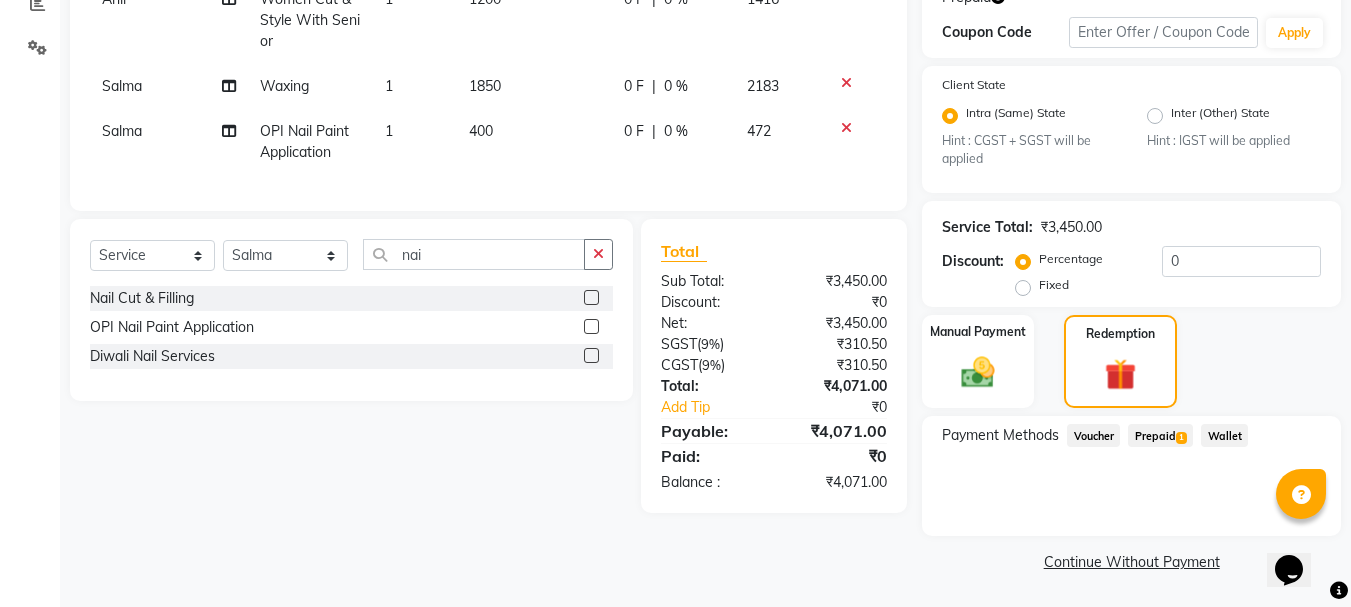 click on "Prepaid  1" 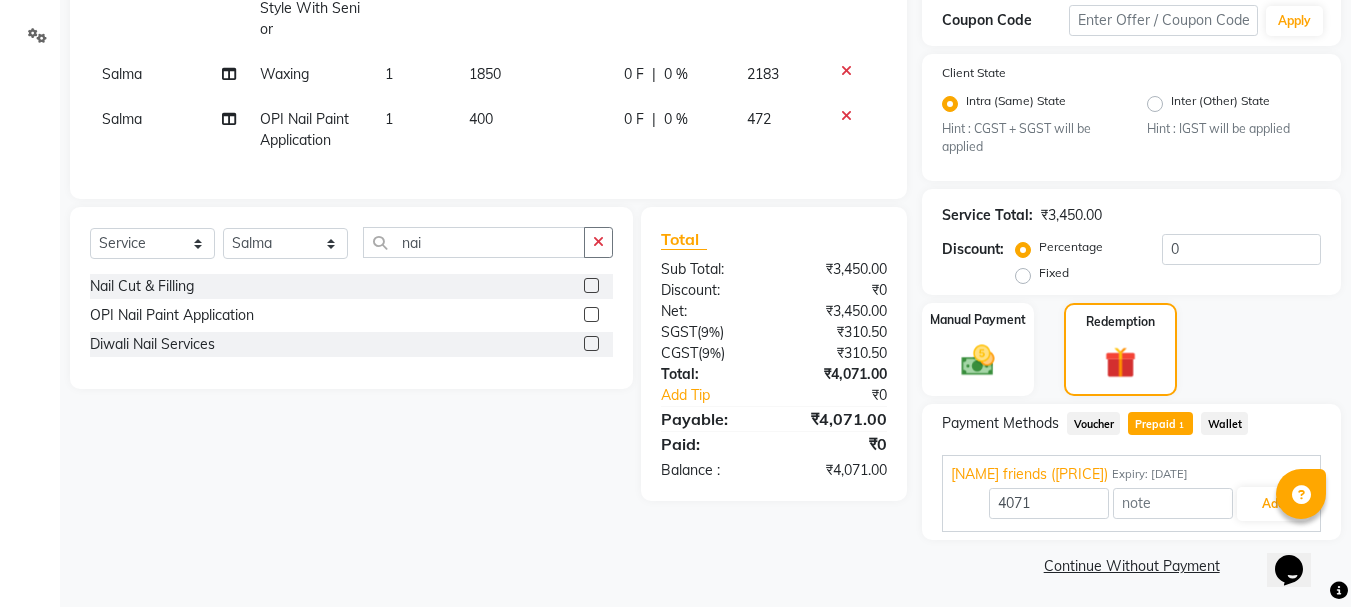 scroll, scrollTop: 369, scrollLeft: 0, axis: vertical 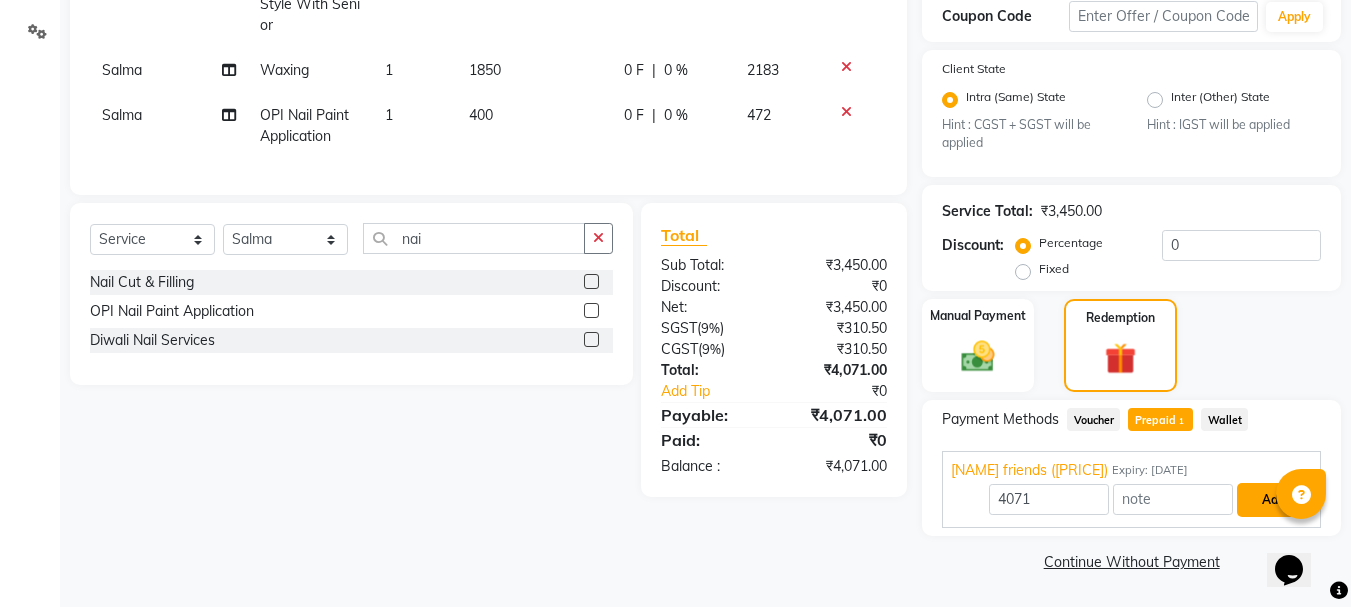 click on "Add" at bounding box center [1273, 500] 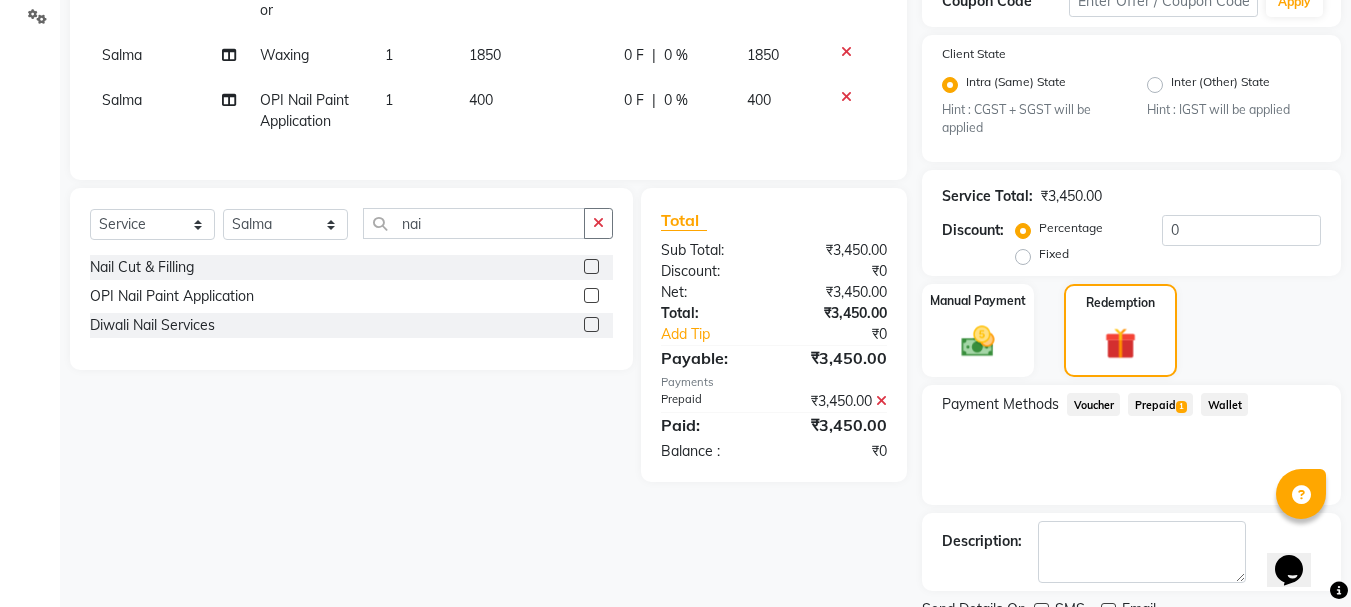 scroll, scrollTop: 466, scrollLeft: 0, axis: vertical 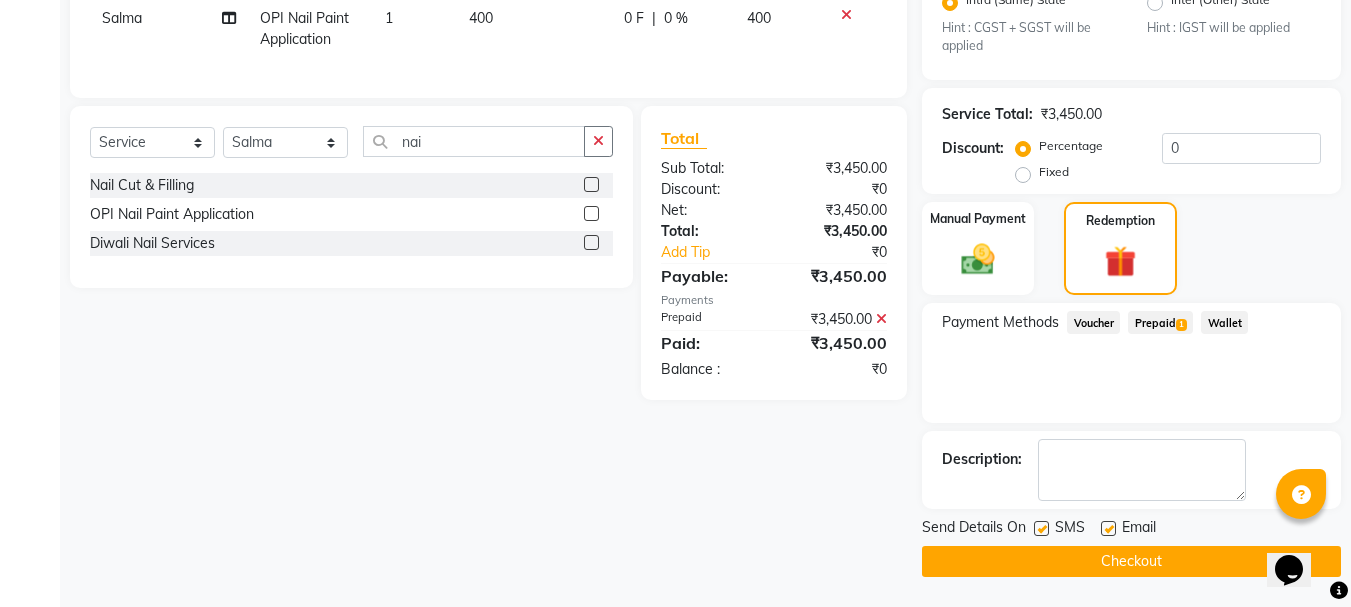 click on "Checkout" 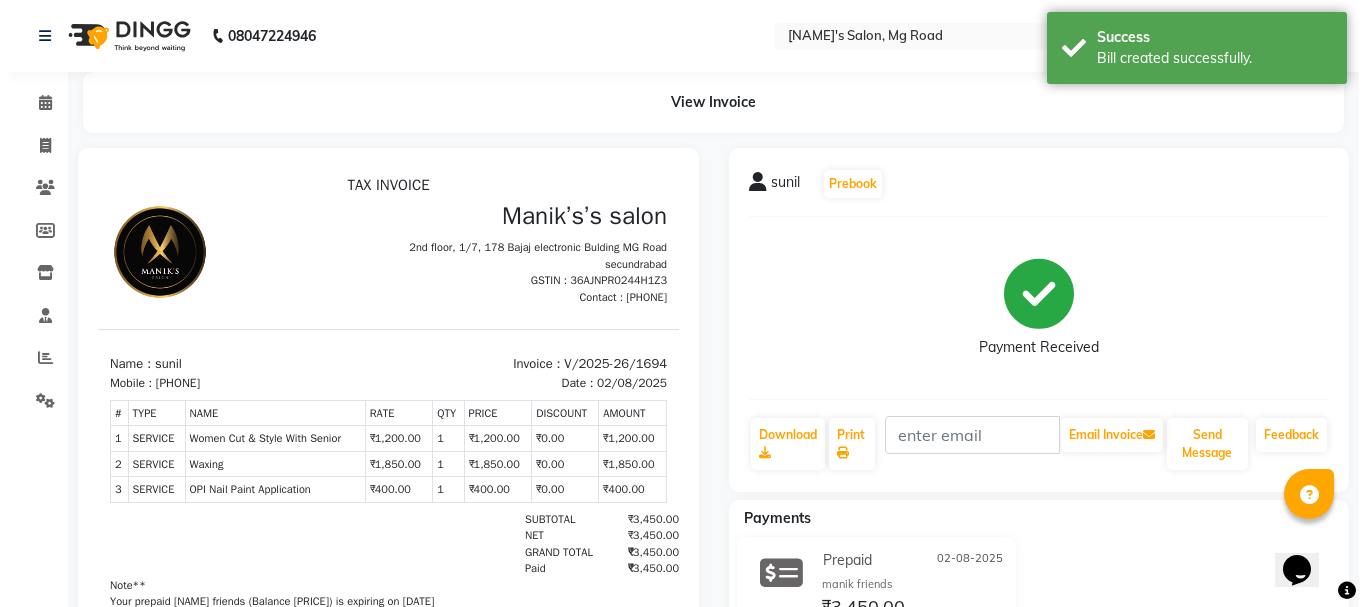 scroll, scrollTop: 0, scrollLeft: 0, axis: both 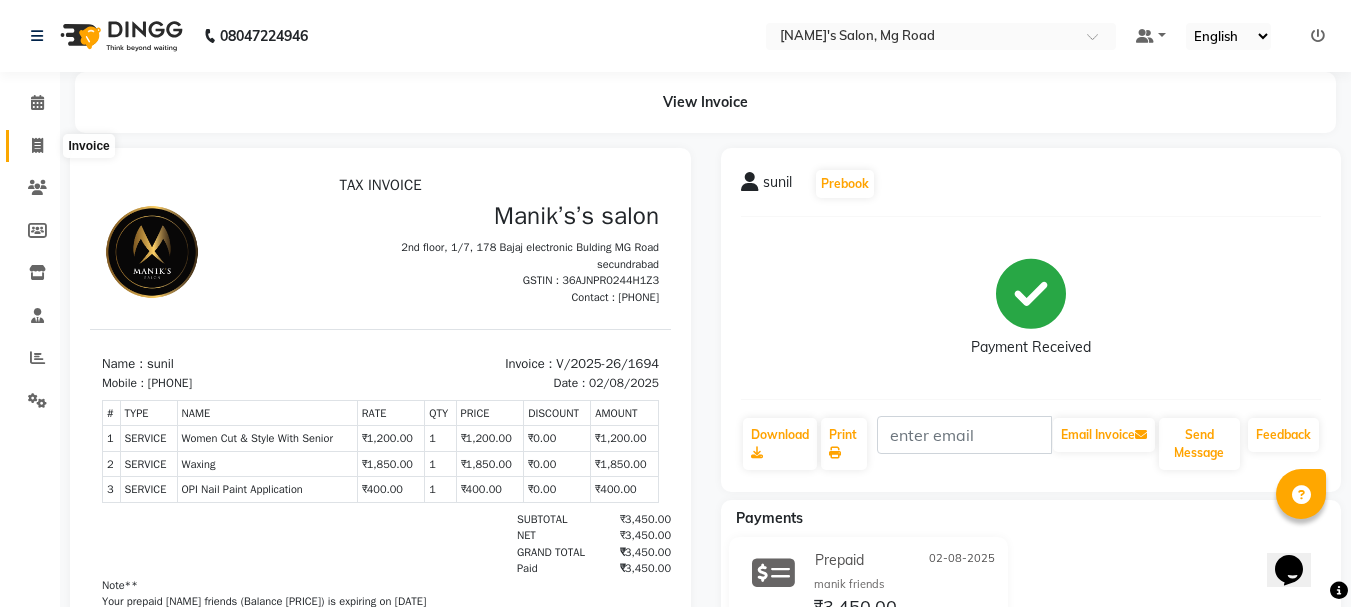 click 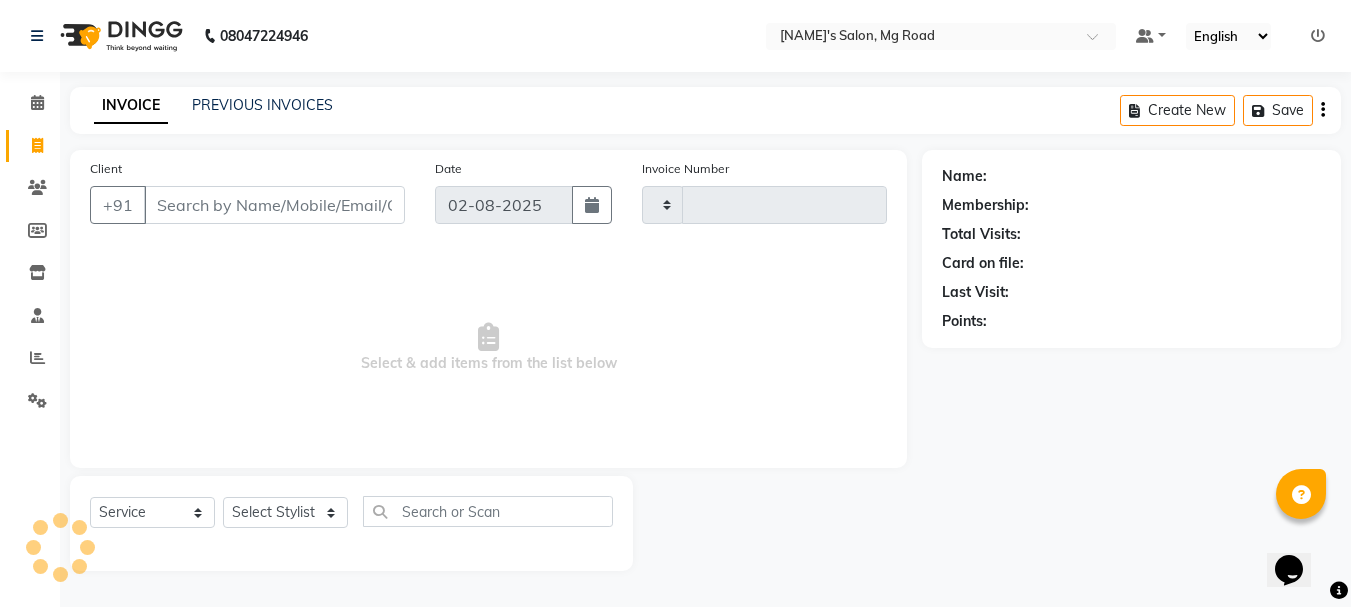 type on "1695" 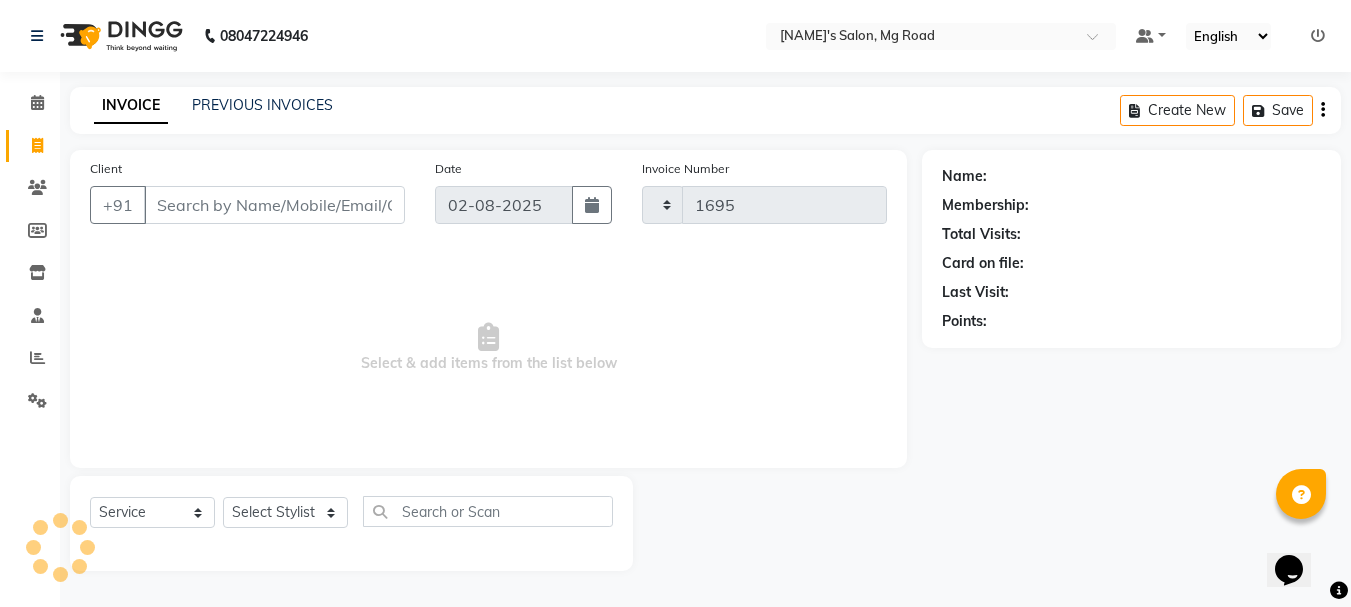 select on "3810" 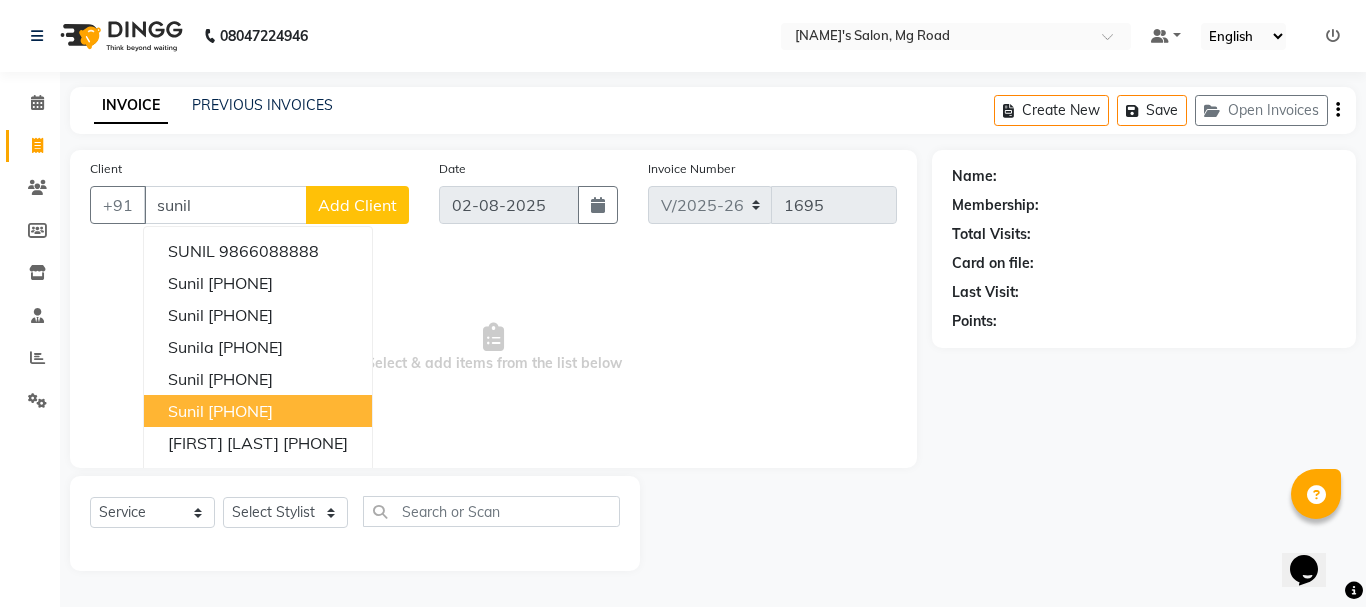 drag, startPoint x: 224, startPoint y: 407, endPoint x: 378, endPoint y: 372, distance: 157.9272 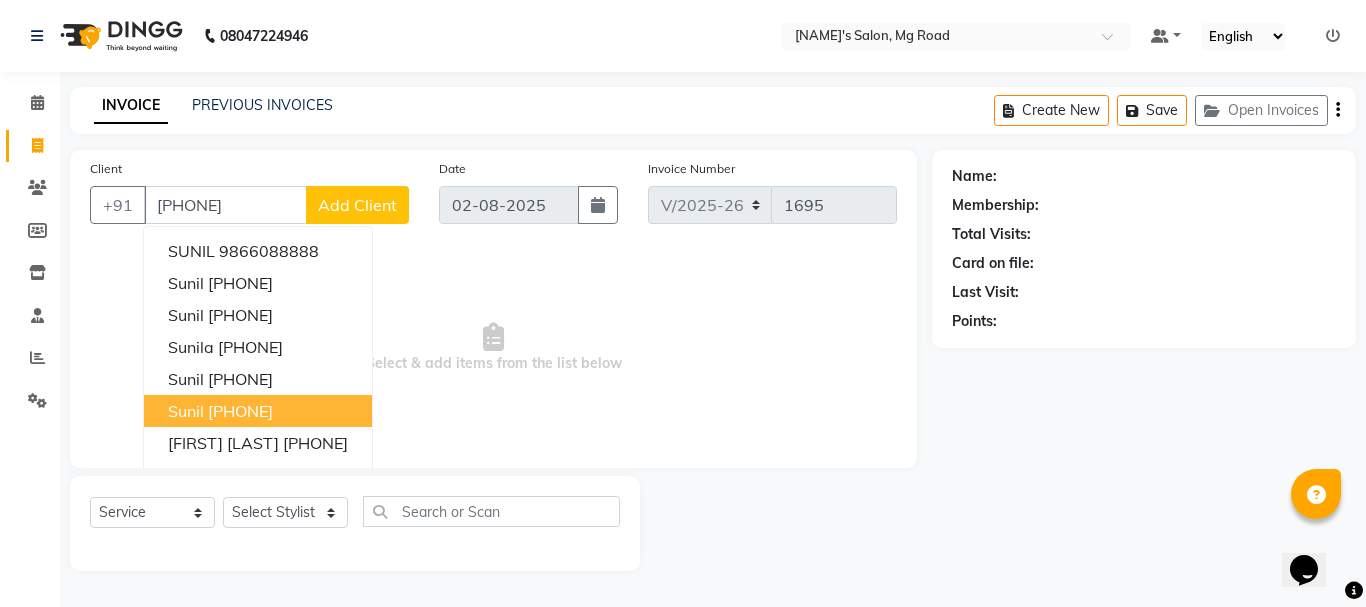 type on "[PHONE]" 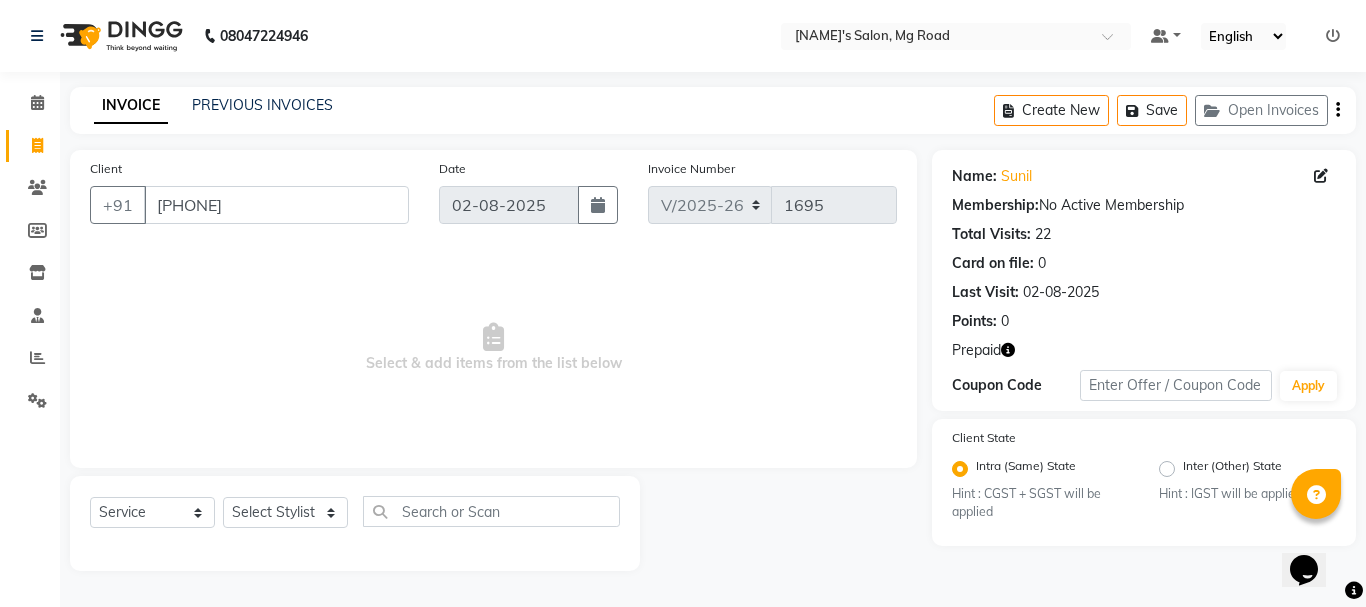 click 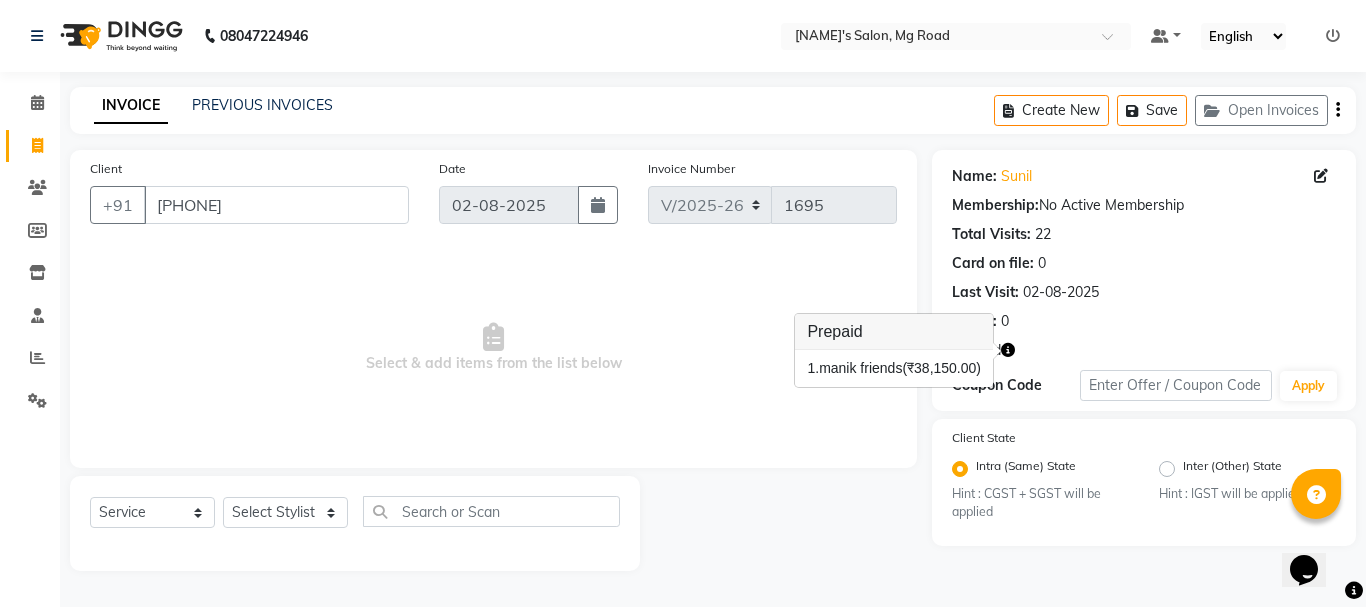 click on "Select & add items from the list below" at bounding box center (493, 348) 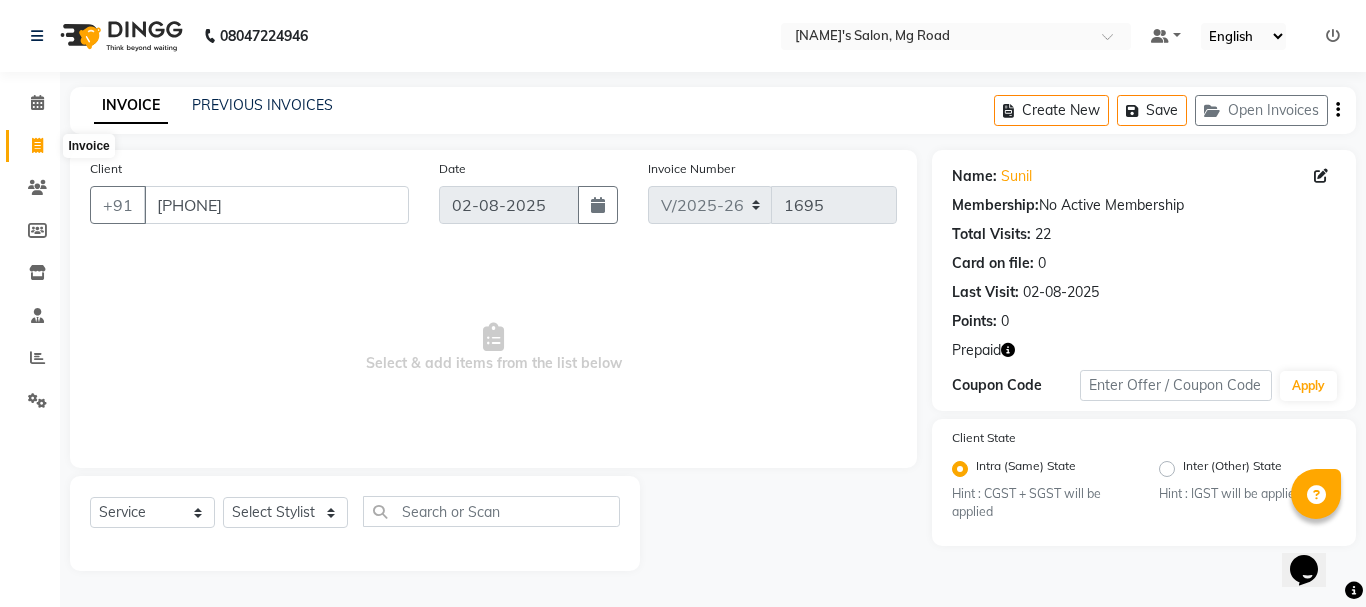 click 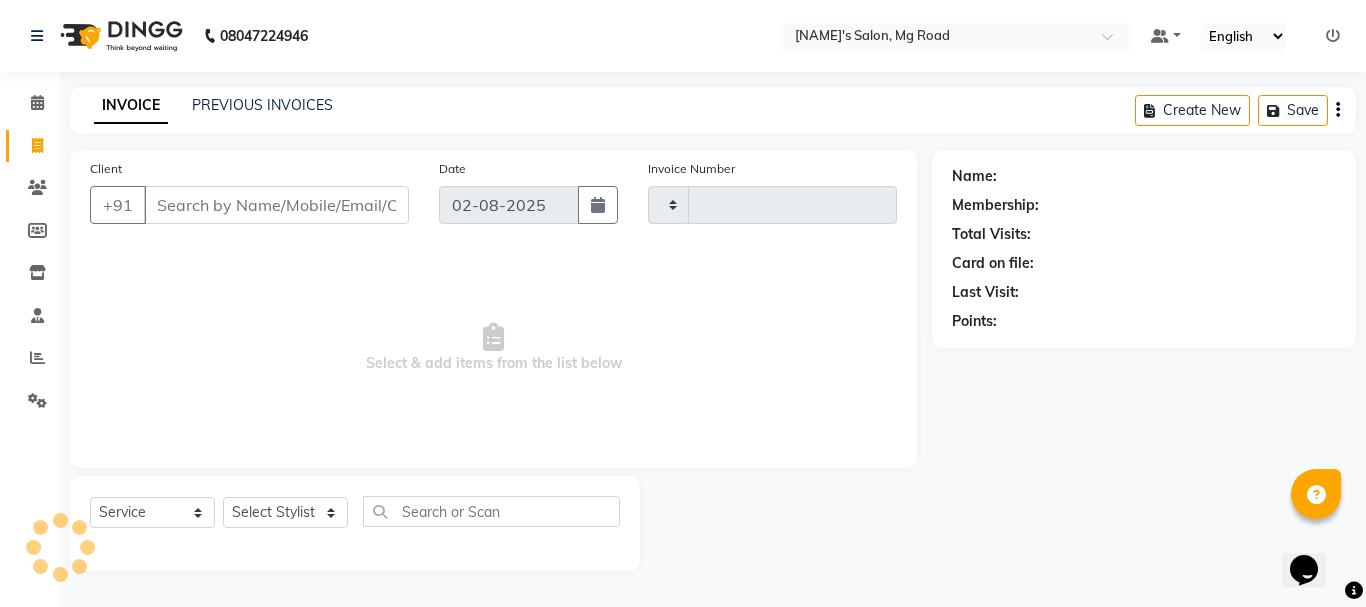 type on "1695" 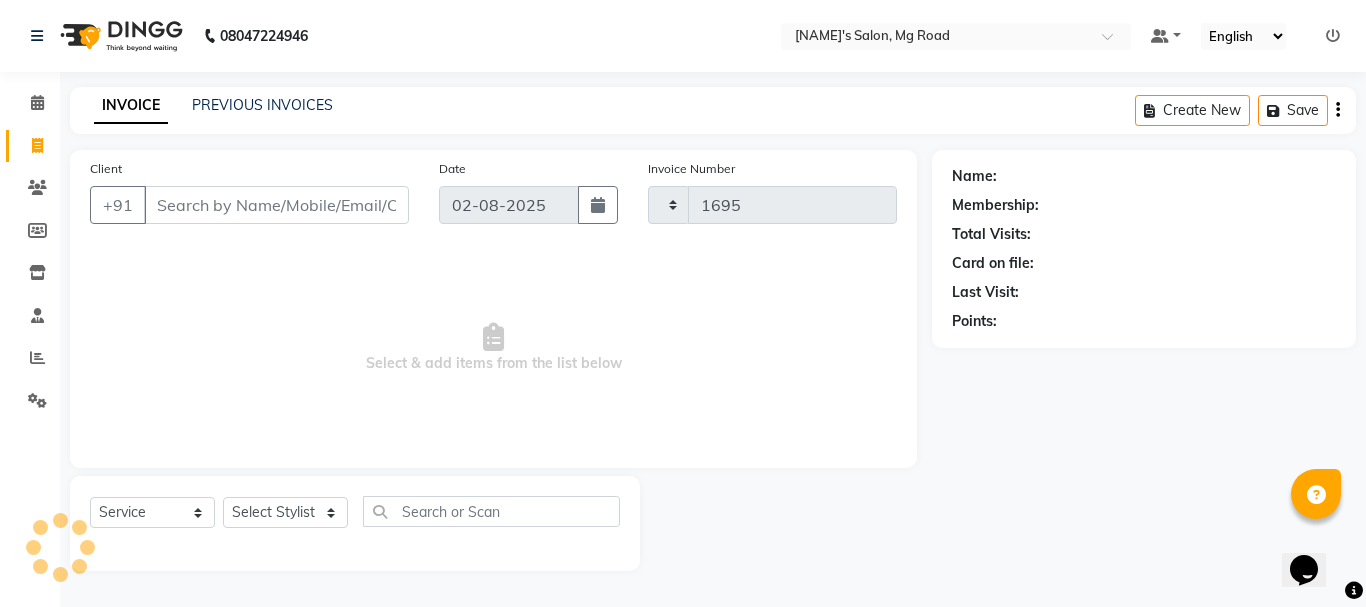 select on "3810" 